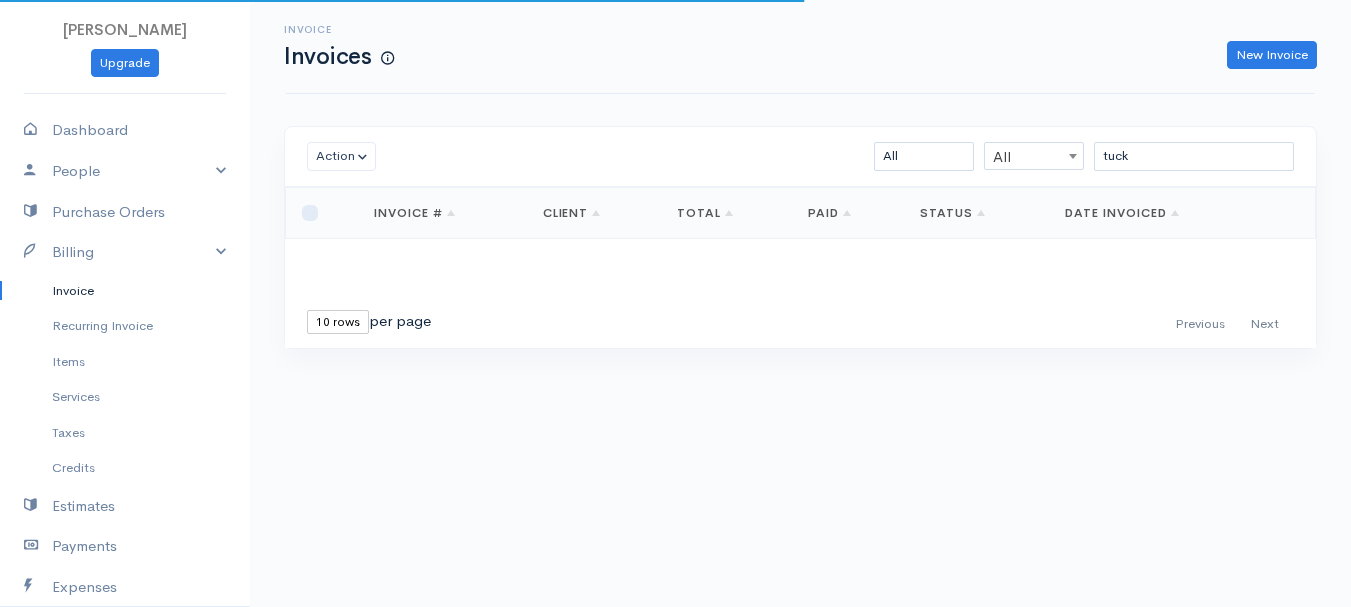 scroll, scrollTop: 0, scrollLeft: 0, axis: both 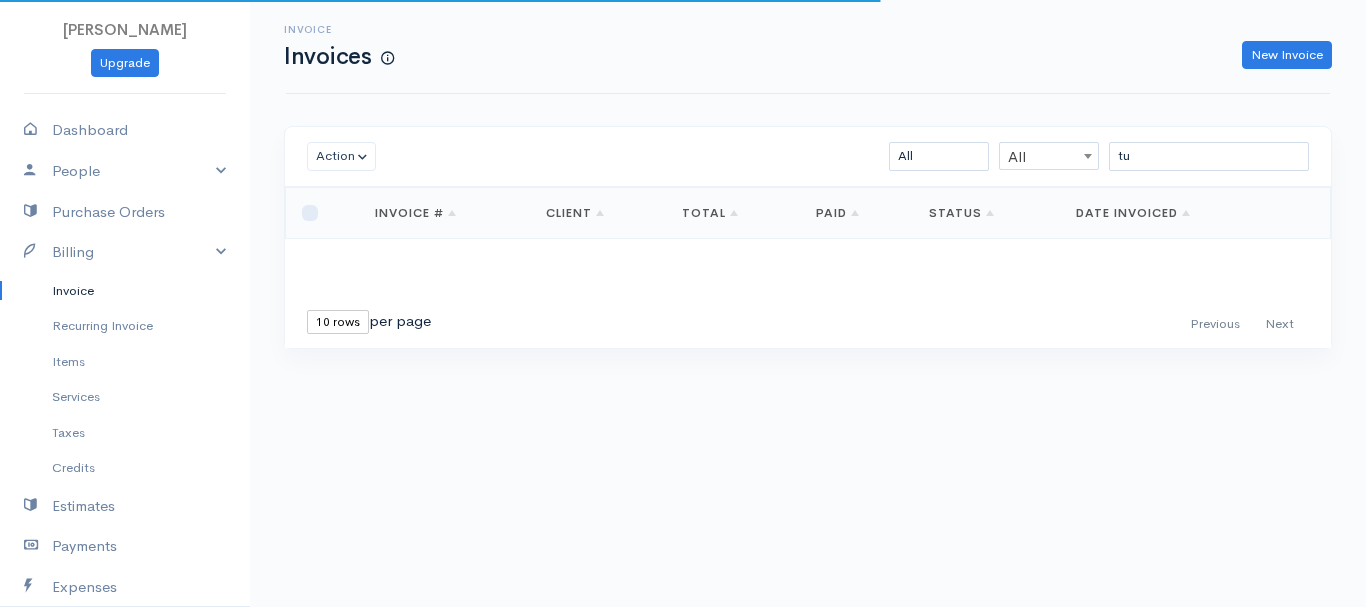type on "t" 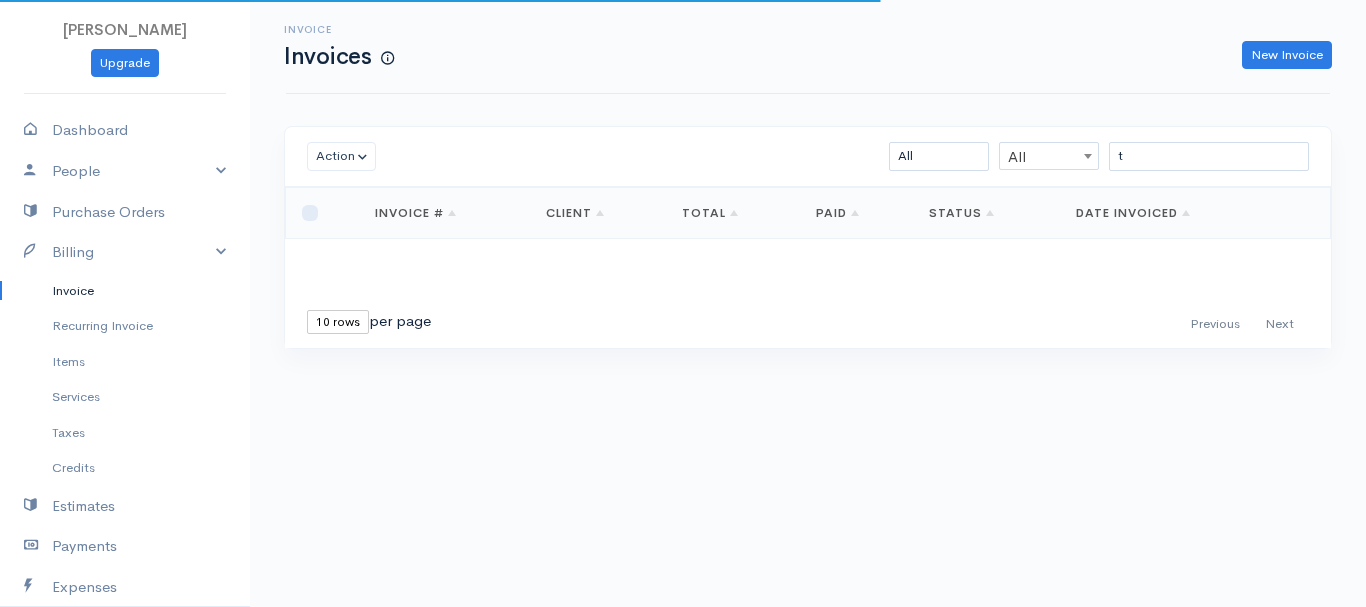 type 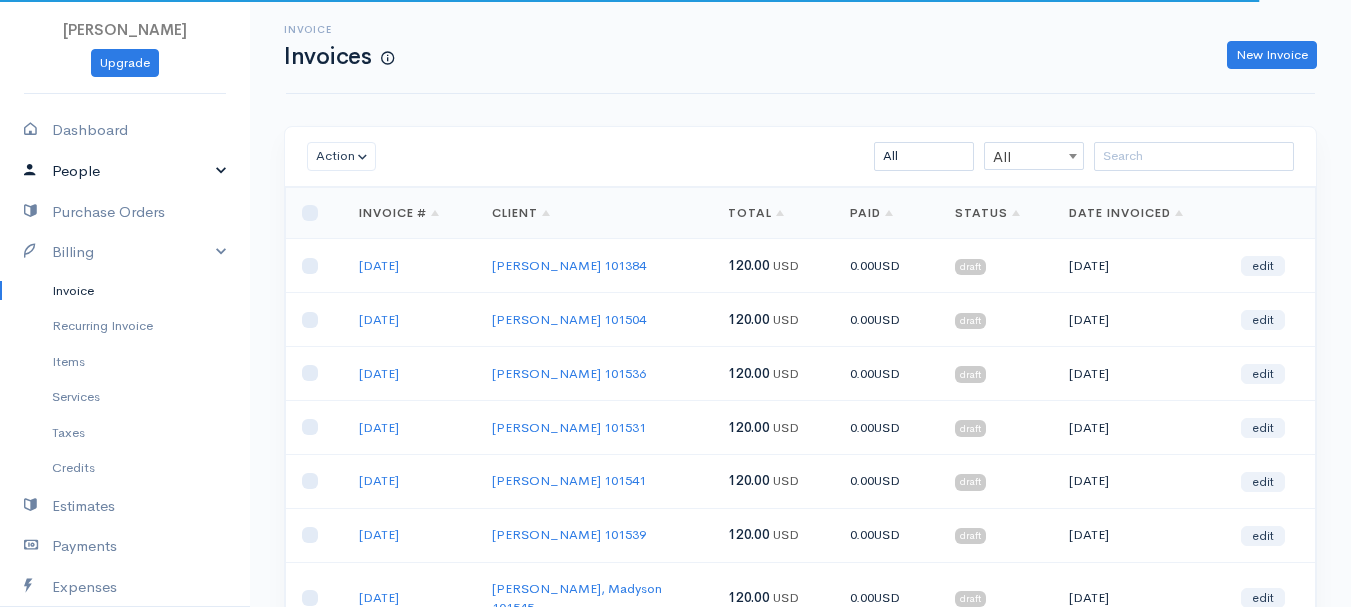 click on "People" at bounding box center [125, 171] 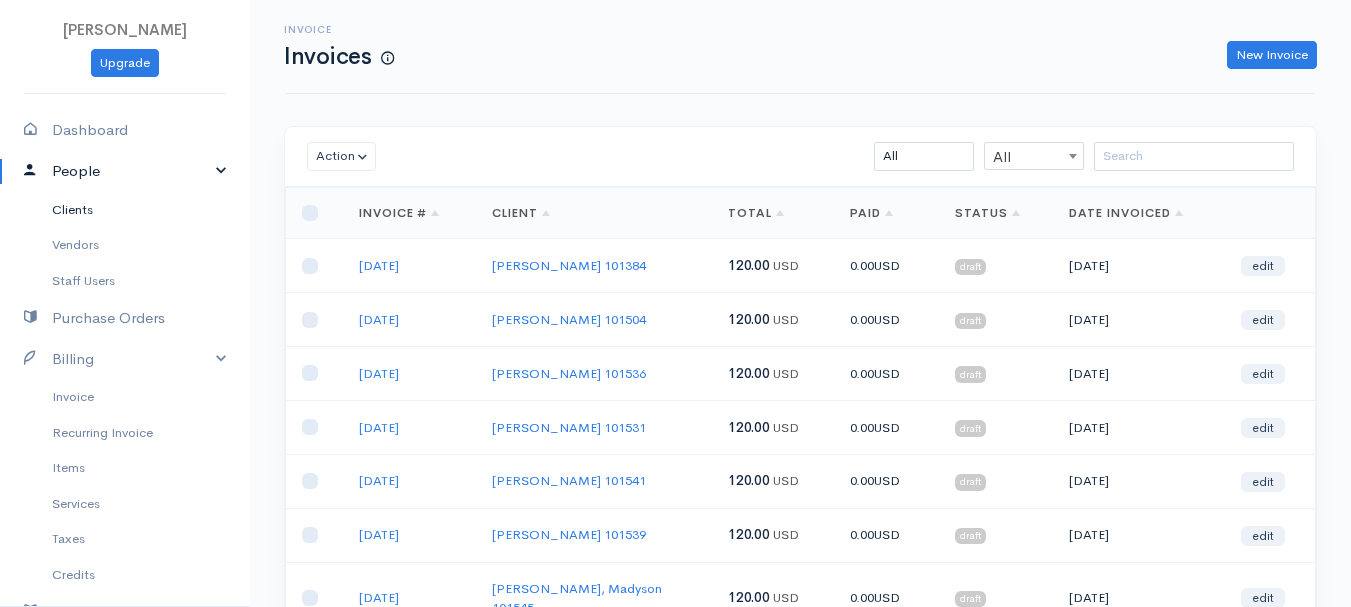 click on "Clients" at bounding box center (125, 210) 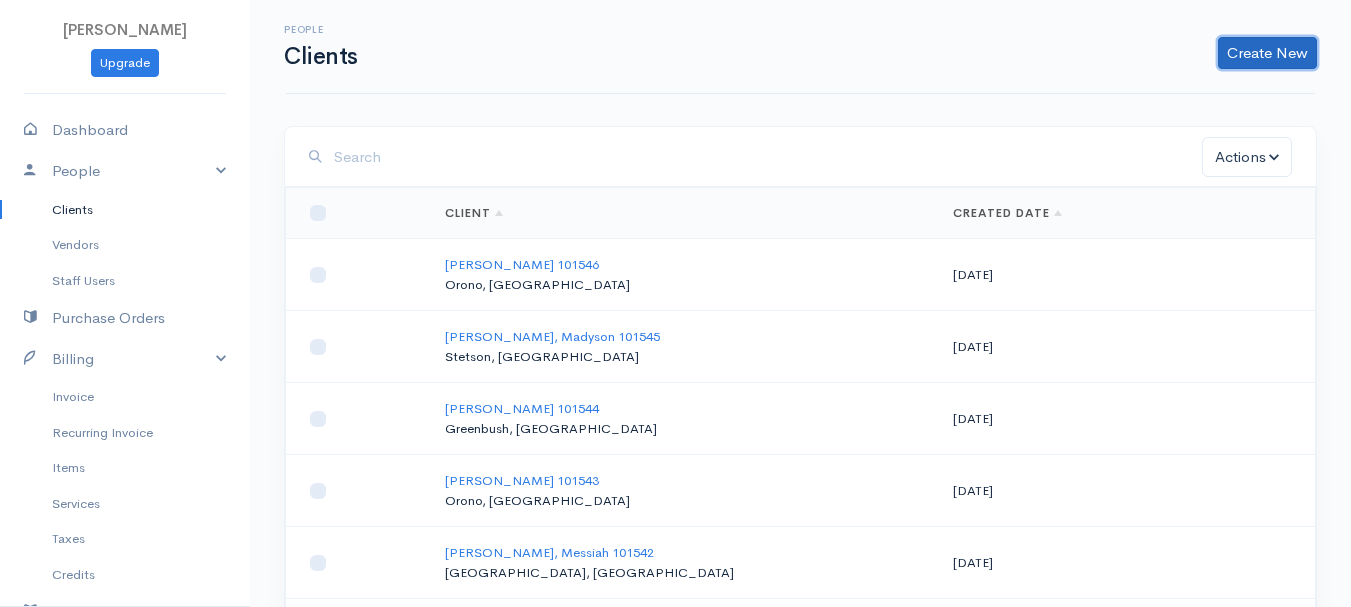 click on "Create New" at bounding box center (1267, 53) 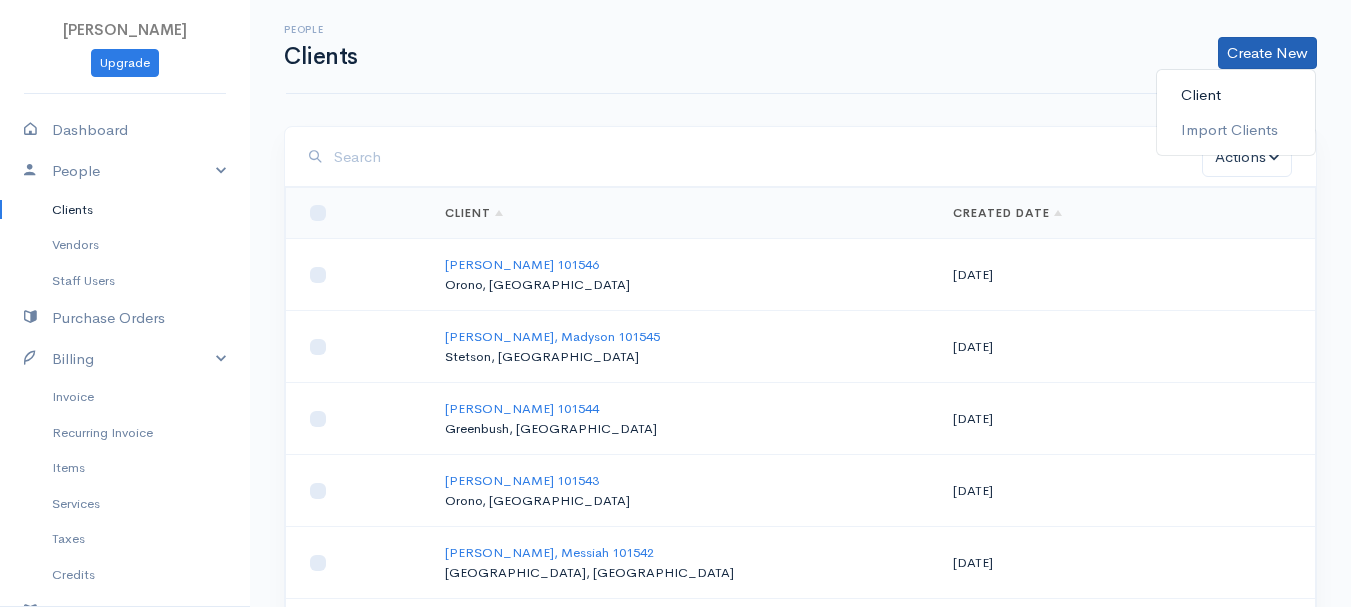 click on "Client" at bounding box center [1236, 95] 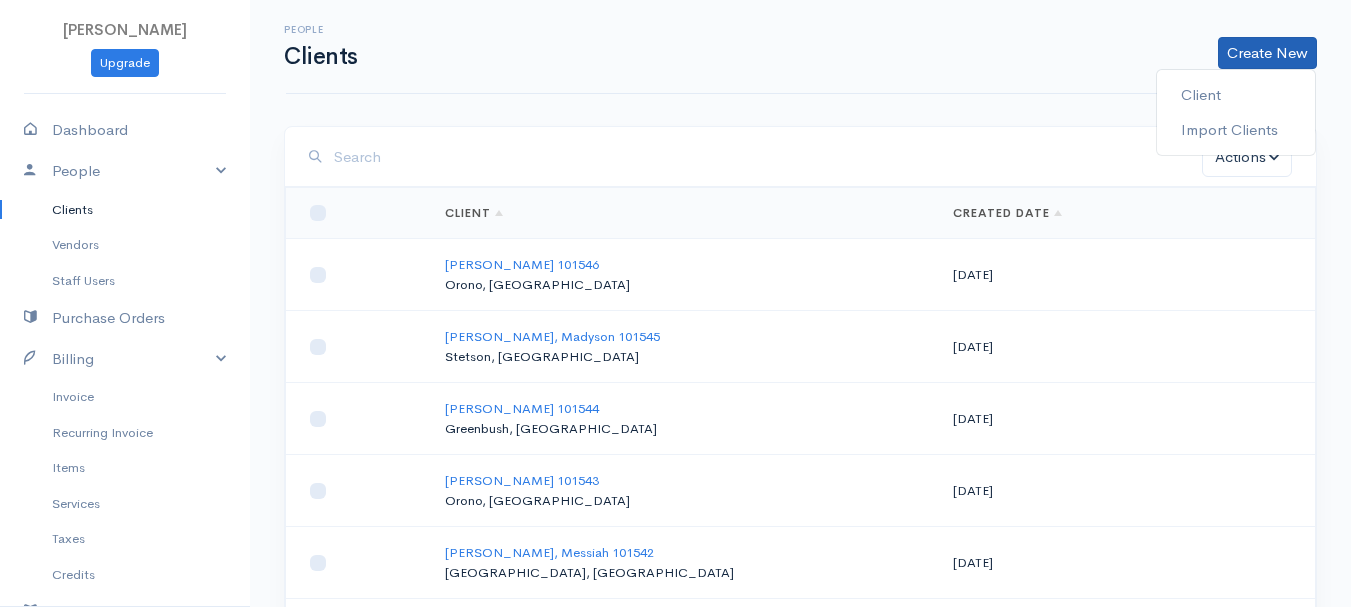 select on "[GEOGRAPHIC_DATA]" 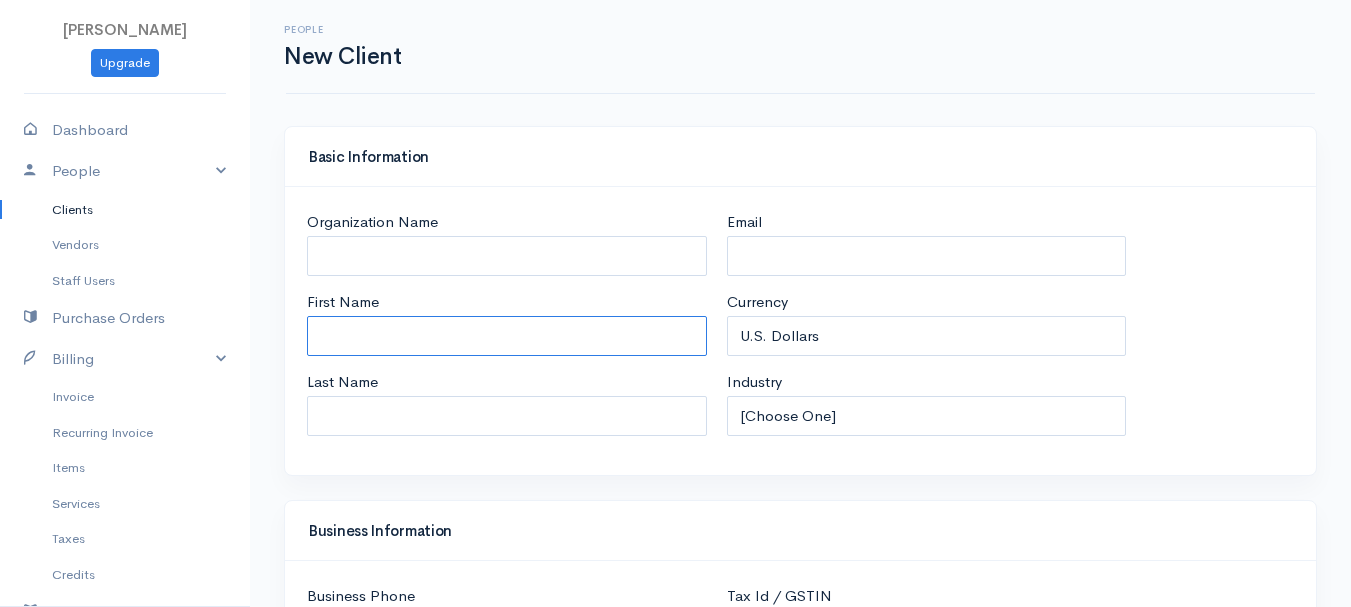 click on "First Name" at bounding box center [507, 336] 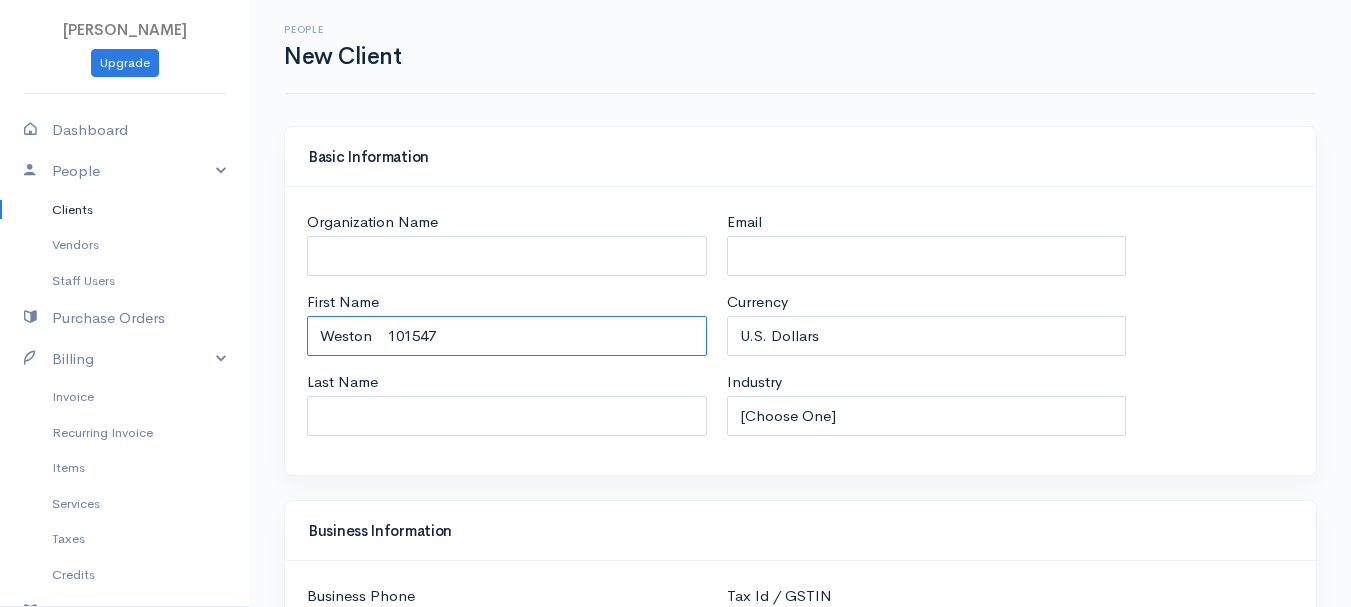 type on "Weston    101547" 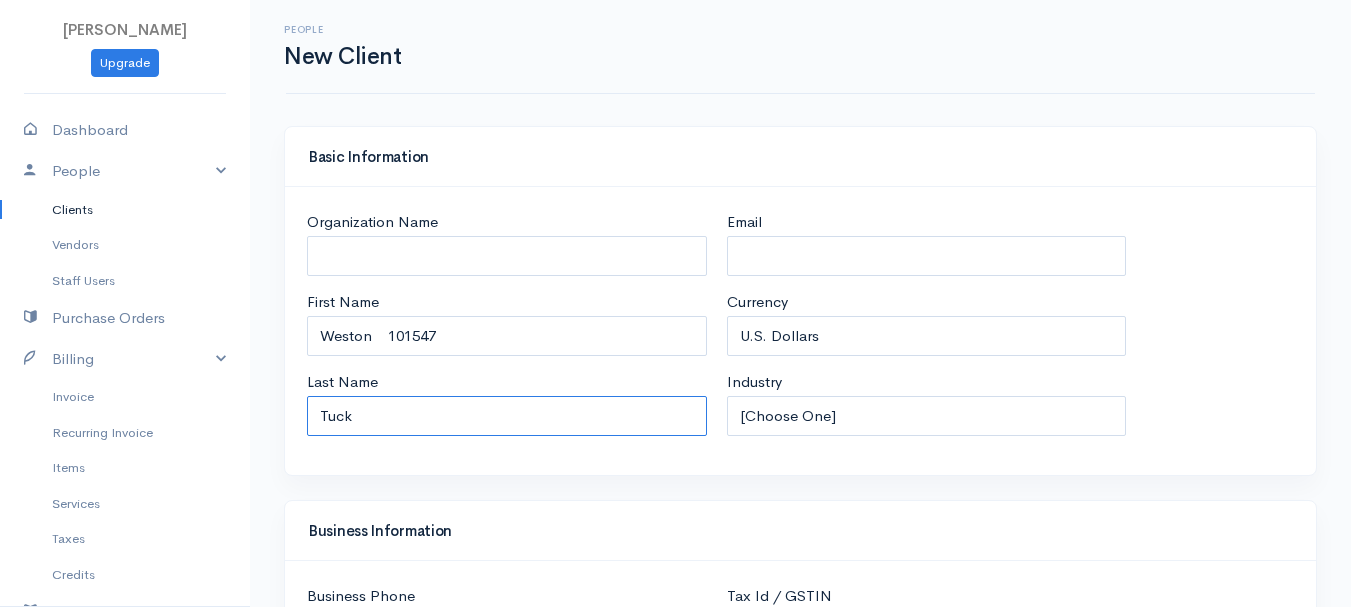 scroll, scrollTop: 300, scrollLeft: 0, axis: vertical 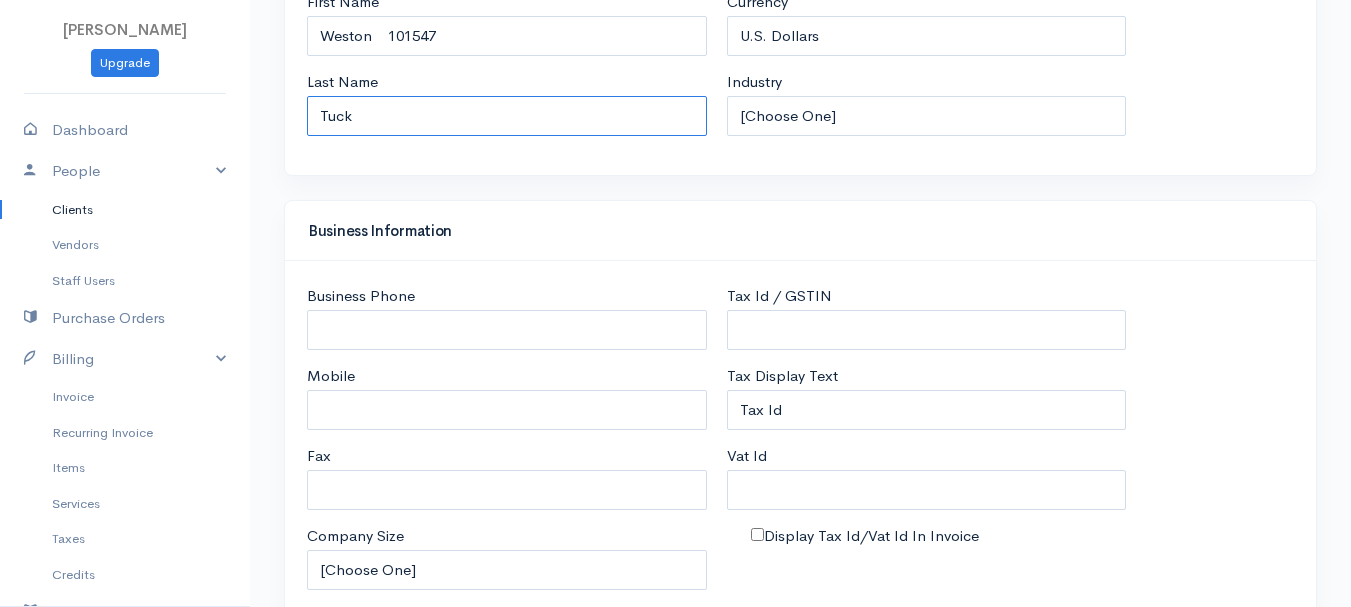 type on "Tuck" 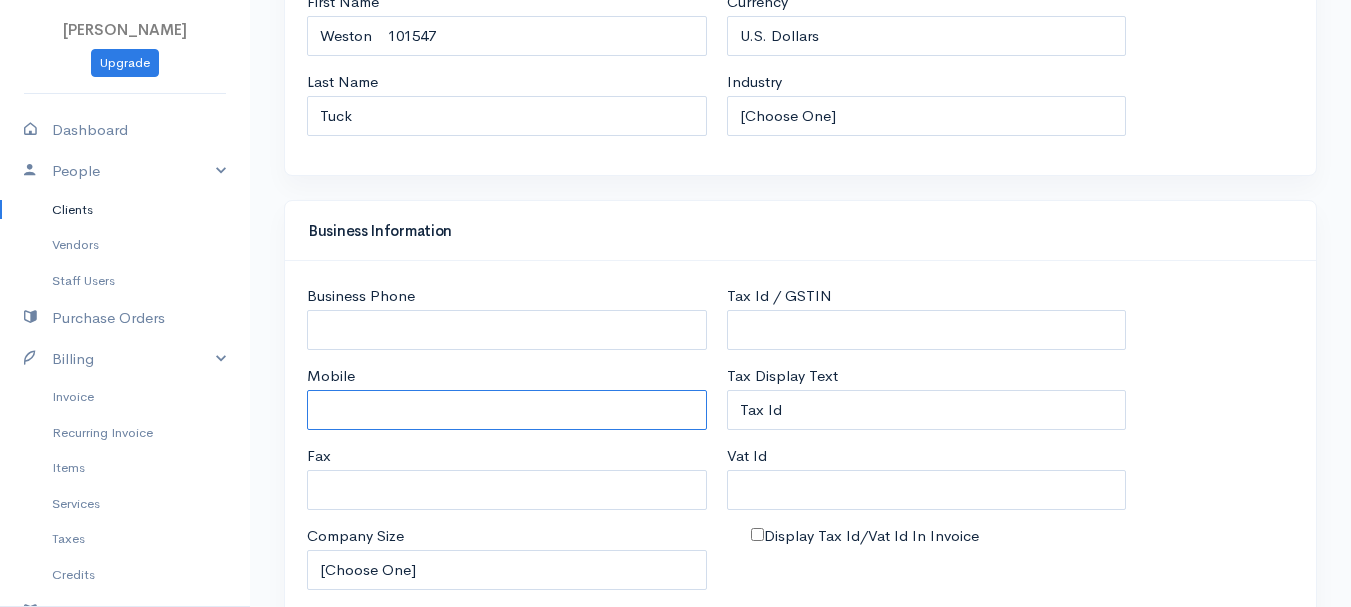 click on "Mobile" at bounding box center (507, 410) 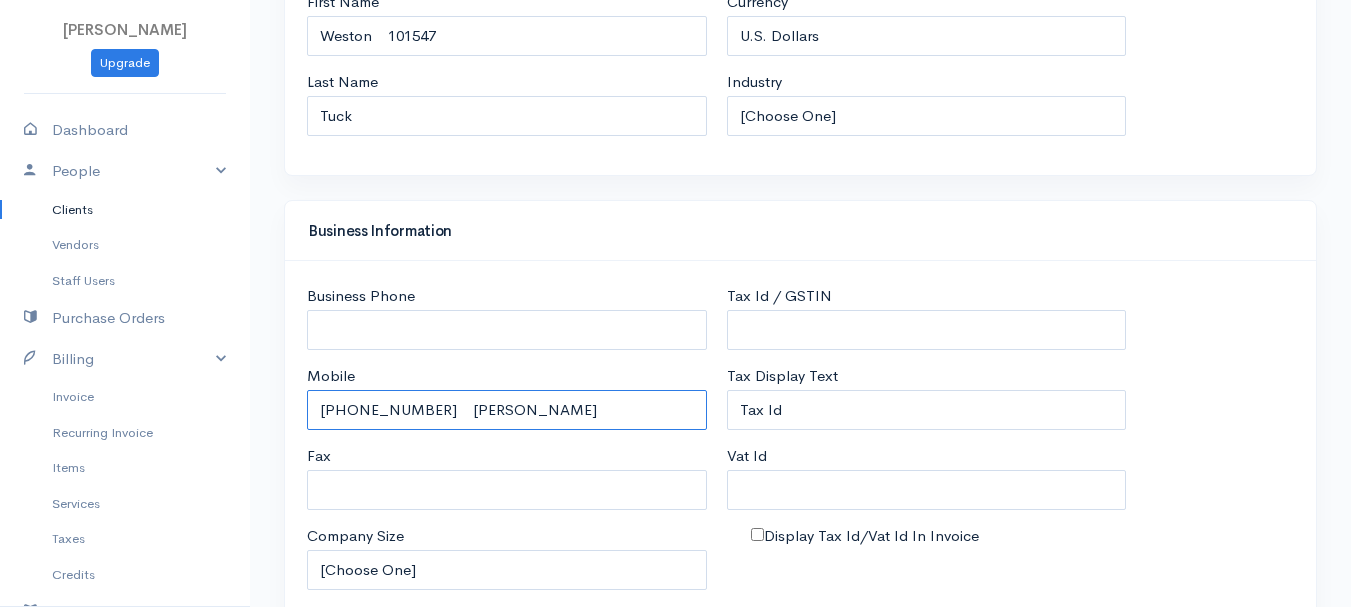 type on "[PHONE_NUMBER]    [PERSON_NAME]" 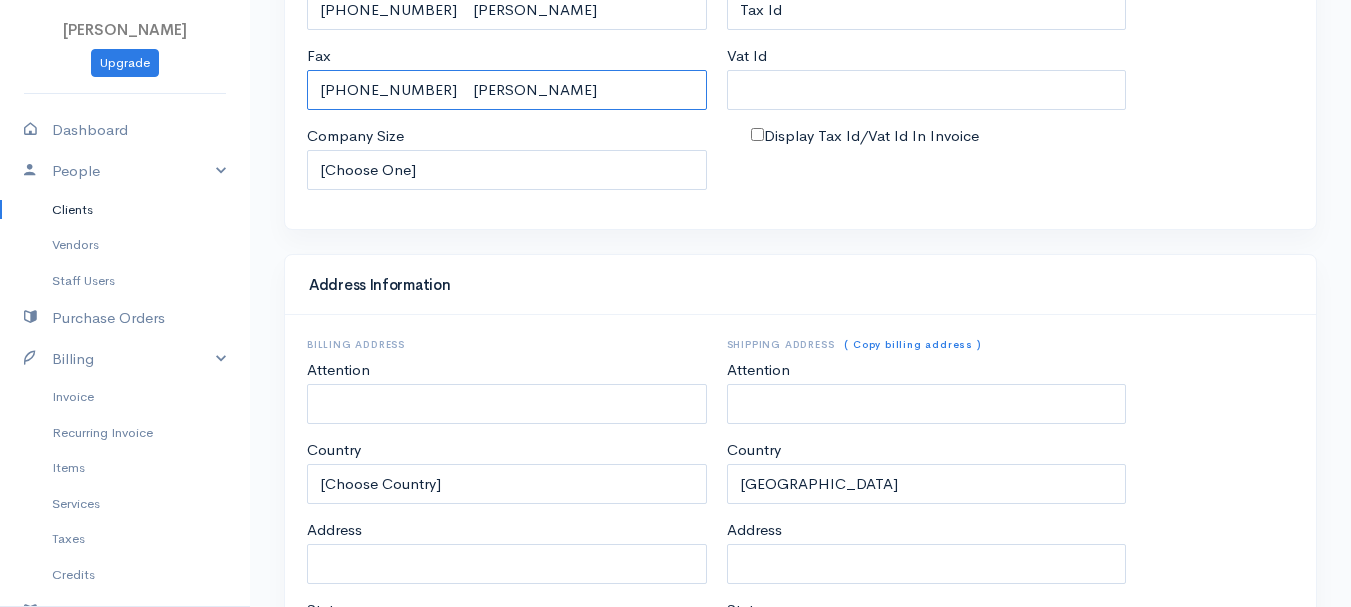 scroll, scrollTop: 800, scrollLeft: 0, axis: vertical 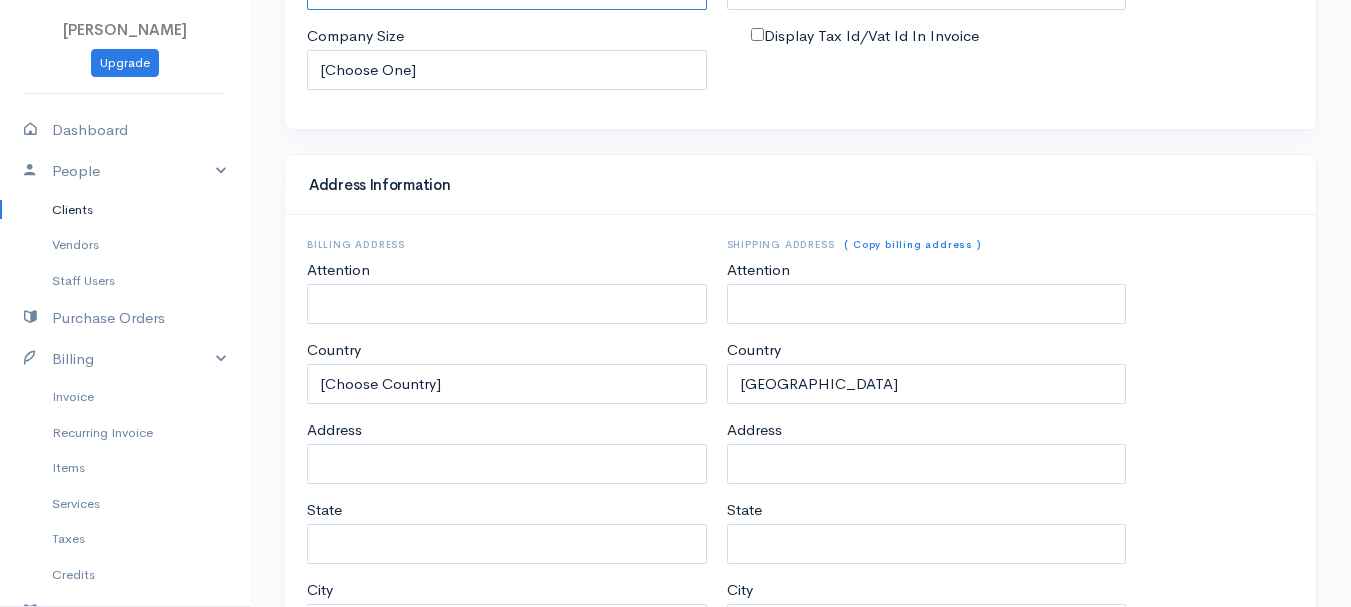 type on "[PHONE_NUMBER]    [PERSON_NAME]" 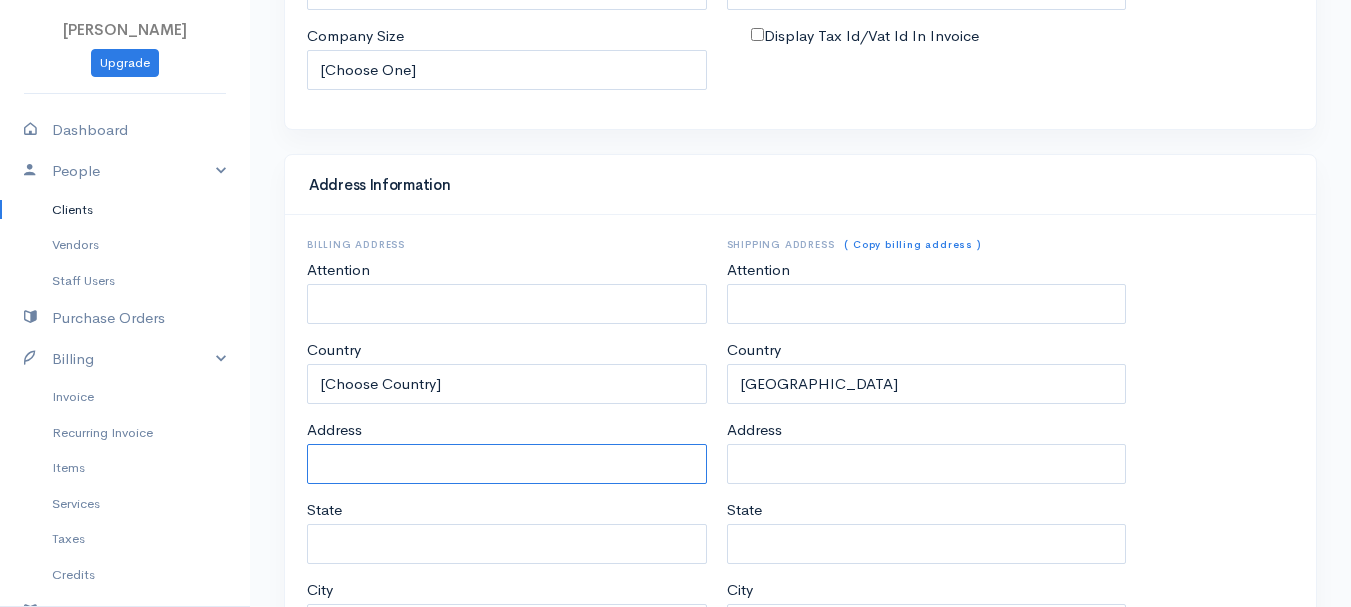 click on "Address" at bounding box center [507, 464] 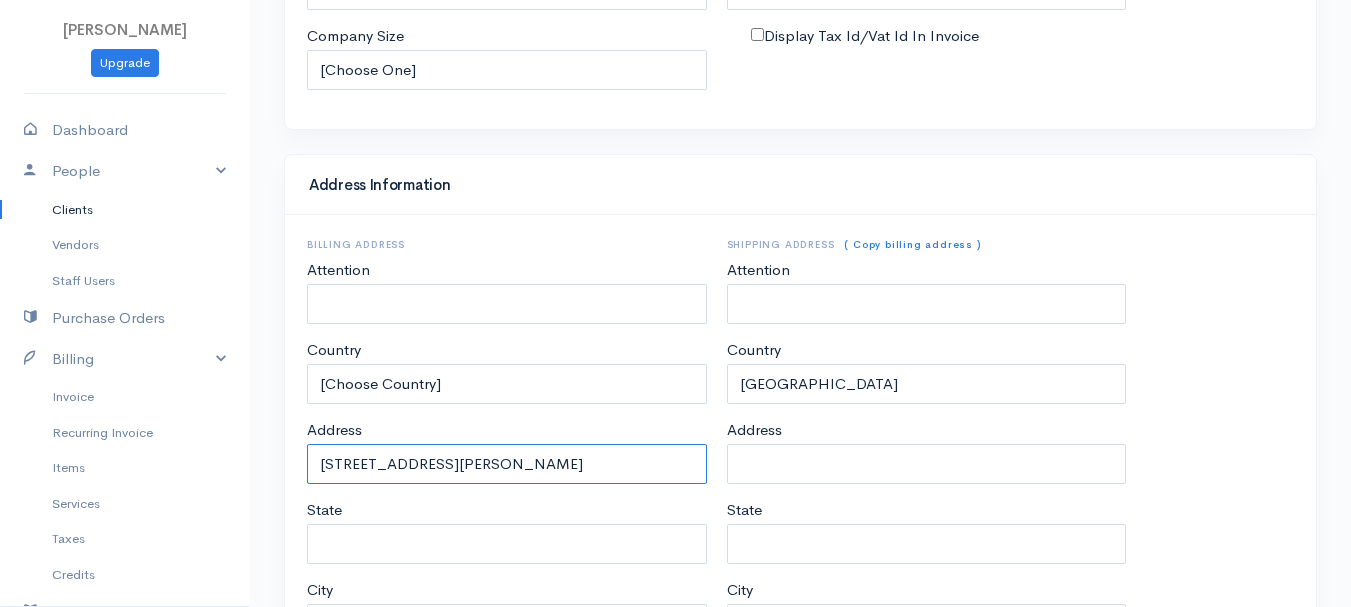 type on "[STREET_ADDRESS][PERSON_NAME]" 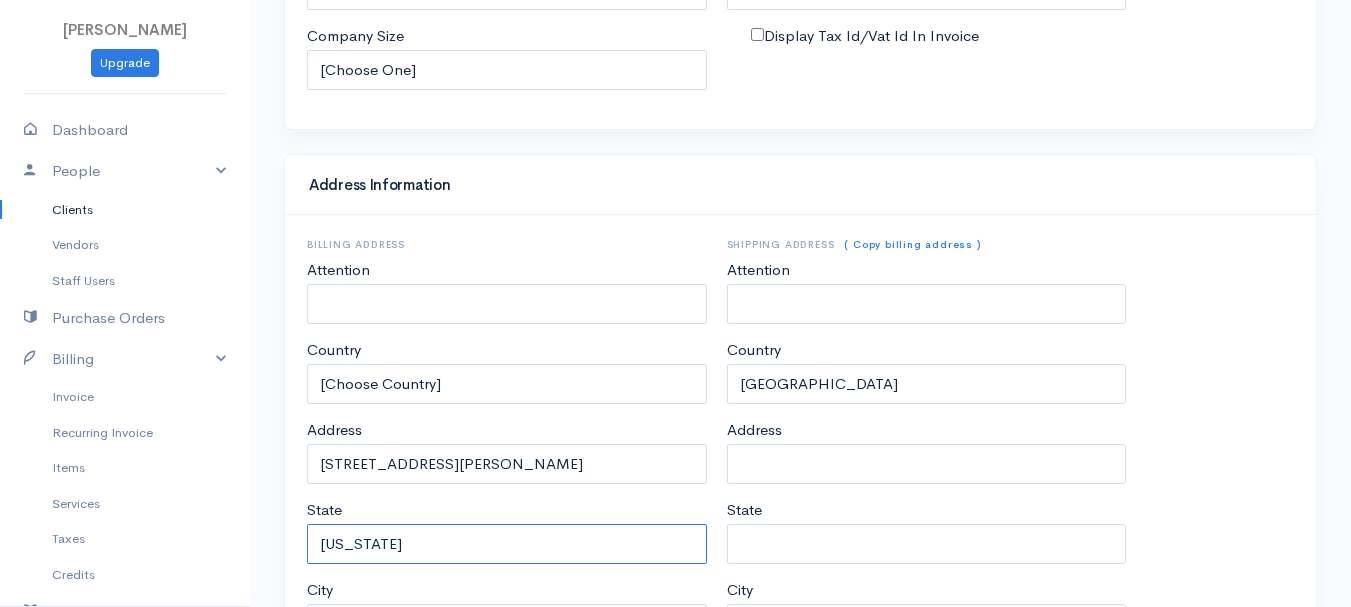 type on "[US_STATE]" 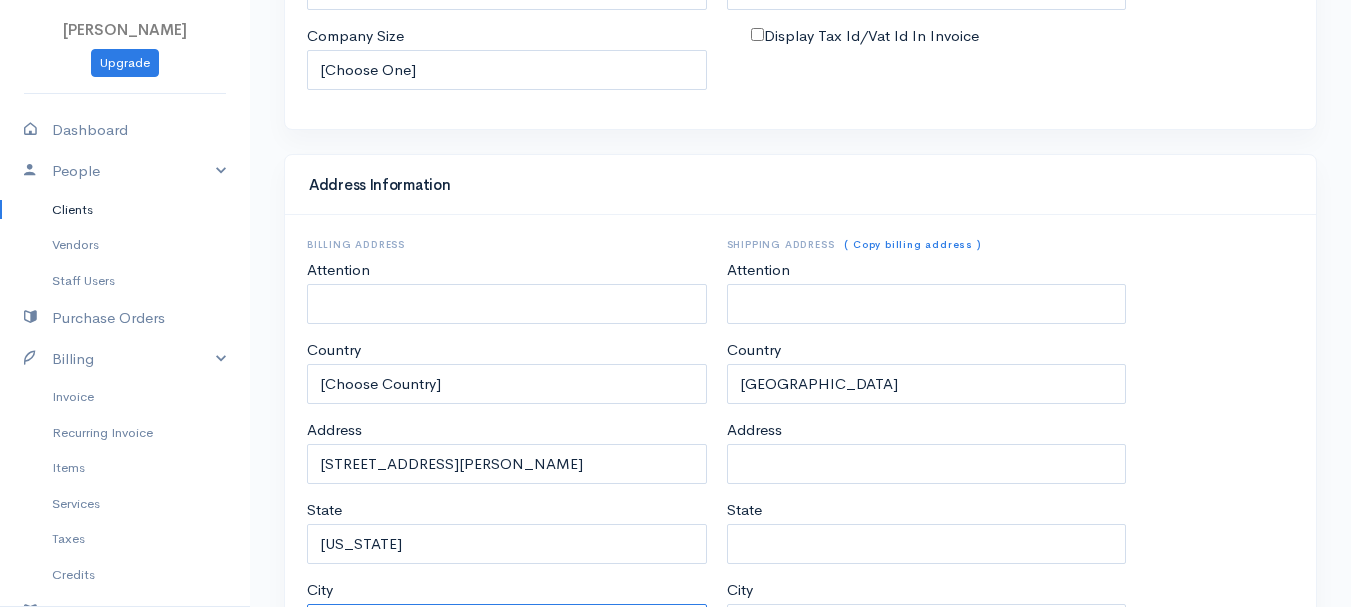 scroll, scrollTop: 837, scrollLeft: 0, axis: vertical 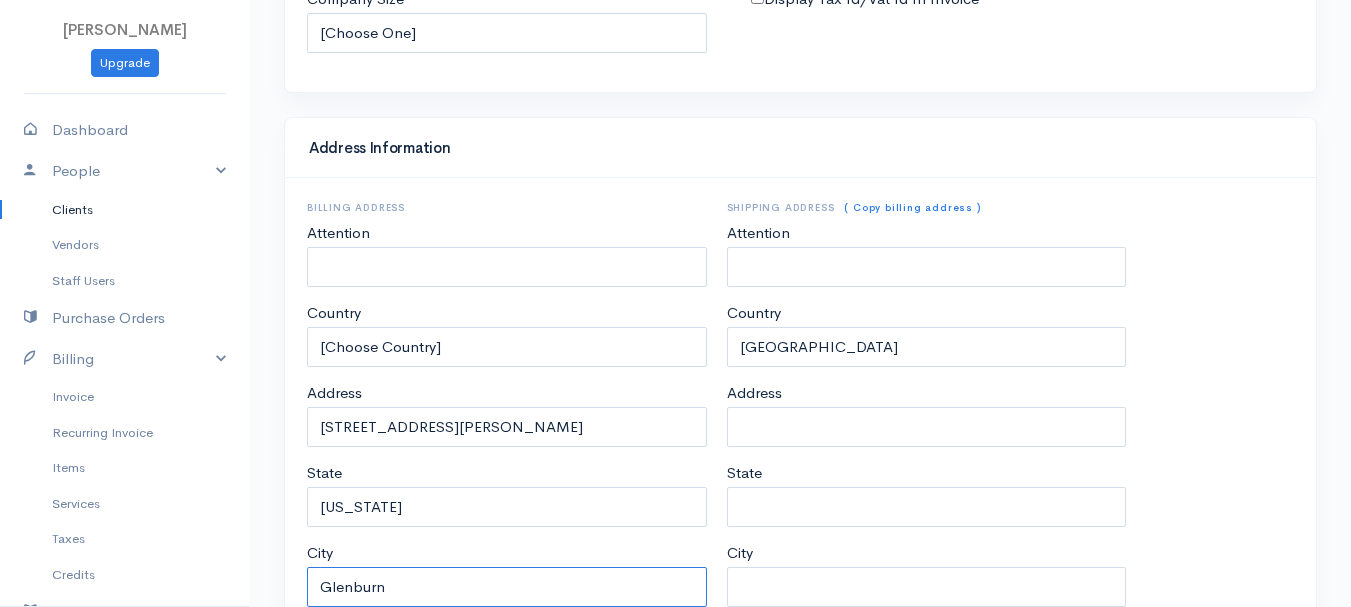 type on "Glenburn" 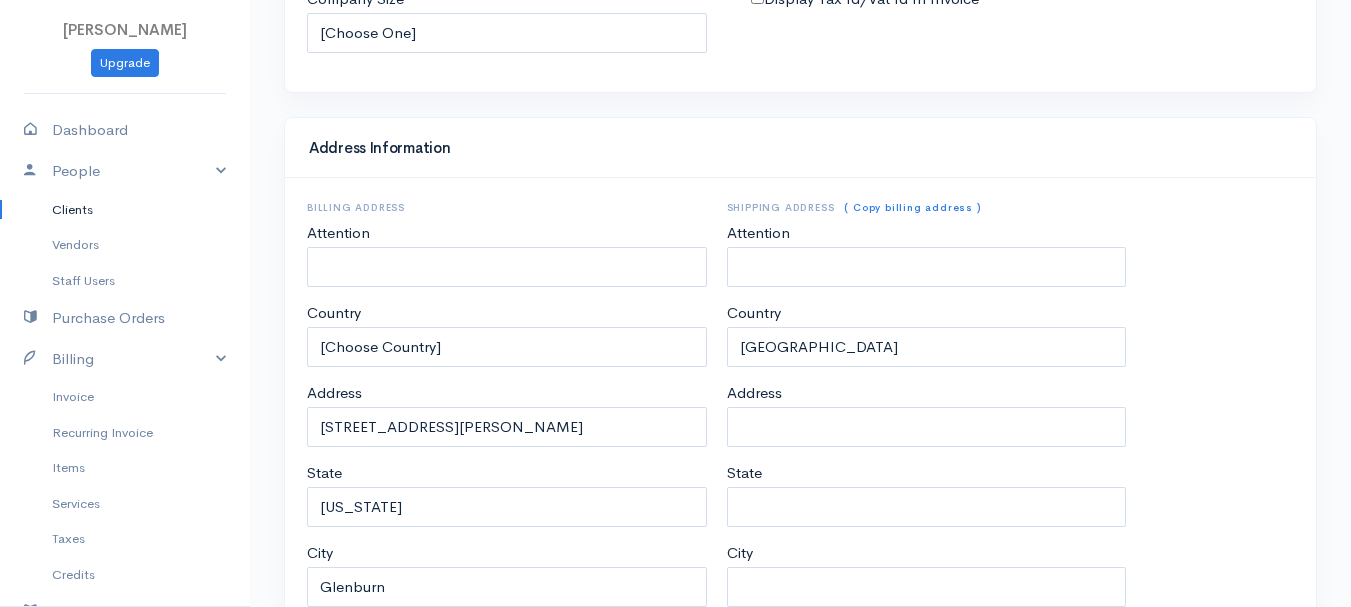 scroll, scrollTop: 1044, scrollLeft: 0, axis: vertical 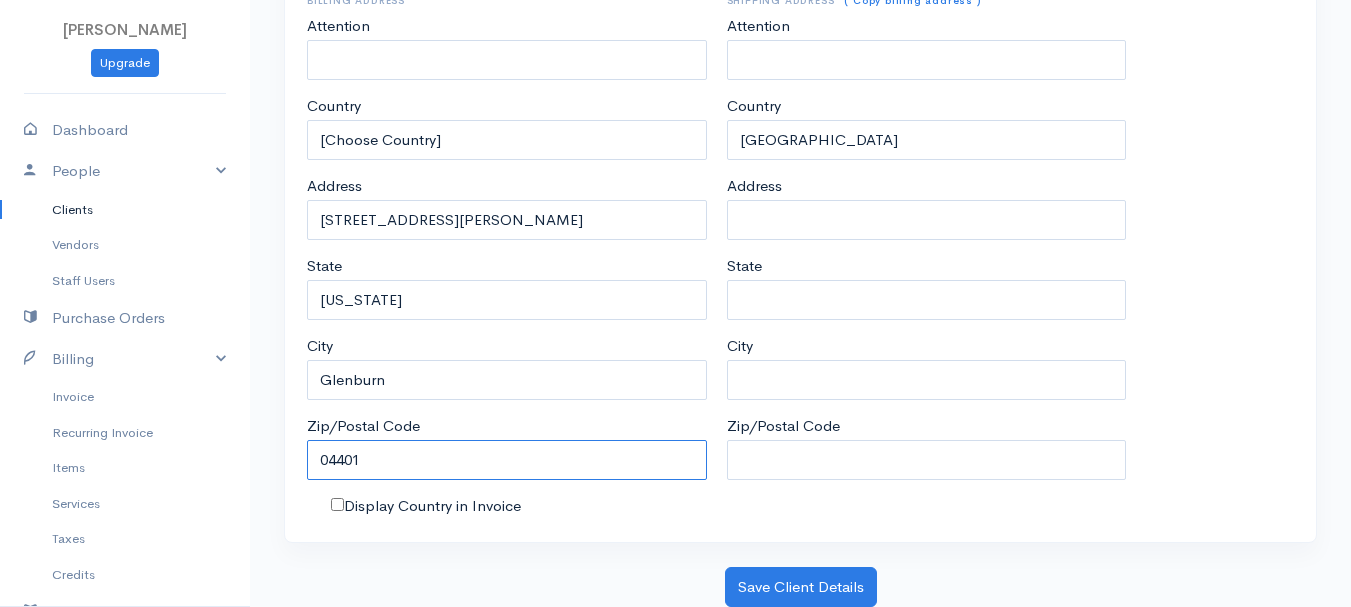 type on "04401" 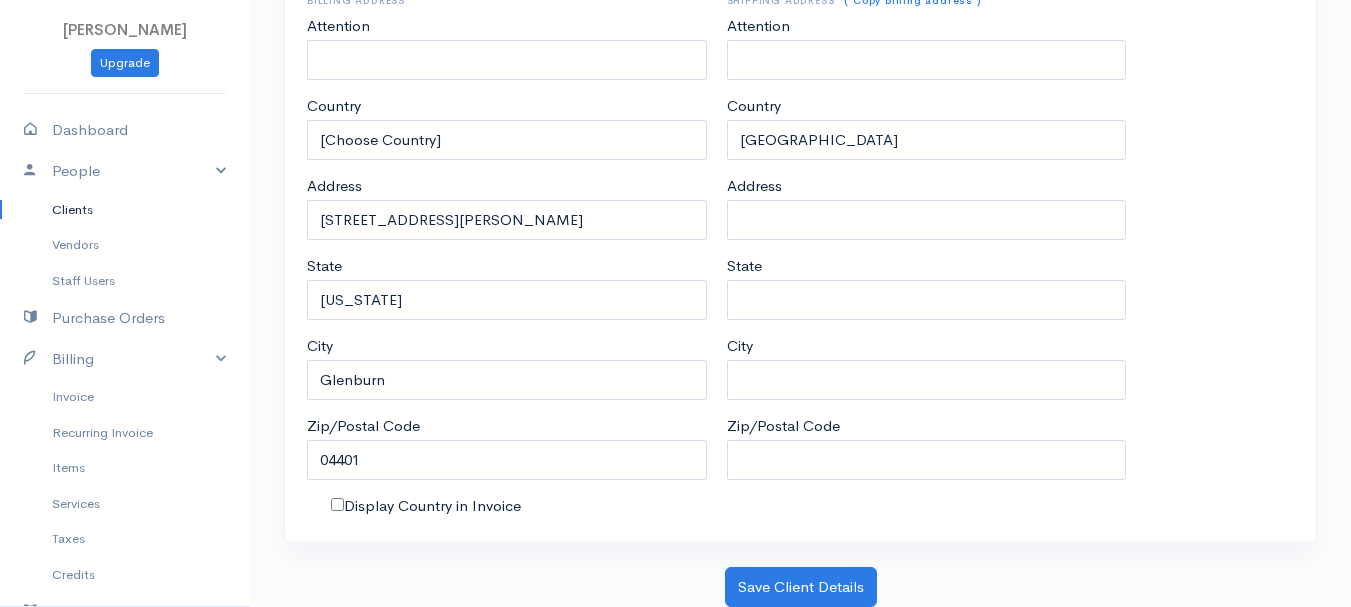 click on "Shipping Address ( Copy billing address ) Attention Country [GEOGRAPHIC_DATA] [GEOGRAPHIC_DATA] [GEOGRAPHIC_DATA] [GEOGRAPHIC_DATA] [GEOGRAPHIC_DATA] [GEOGRAPHIC_DATA] [US_STATE] [GEOGRAPHIC_DATA] [GEOGRAPHIC_DATA] [GEOGRAPHIC_DATA] [GEOGRAPHIC_DATA] [GEOGRAPHIC_DATA] [GEOGRAPHIC_DATA] [GEOGRAPHIC_DATA] [GEOGRAPHIC_DATA] [GEOGRAPHIC_DATA] [GEOGRAPHIC_DATA] [GEOGRAPHIC_DATA] [GEOGRAPHIC_DATA] [GEOGRAPHIC_DATA] [GEOGRAPHIC_DATA] [GEOGRAPHIC_DATA] [GEOGRAPHIC_DATA] [GEOGRAPHIC_DATA] [GEOGRAPHIC_DATA] [GEOGRAPHIC_DATA] [GEOGRAPHIC_DATA] [GEOGRAPHIC_DATA] [GEOGRAPHIC_DATA] [GEOGRAPHIC_DATA] [GEOGRAPHIC_DATA] [GEOGRAPHIC_DATA] [GEOGRAPHIC_DATA] [GEOGRAPHIC_DATA] [GEOGRAPHIC_DATA] [GEOGRAPHIC_DATA] [GEOGRAPHIC_DATA] [GEOGRAPHIC_DATA] [GEOGRAPHIC_DATA] [GEOGRAPHIC_DATA] [GEOGRAPHIC_DATA] [GEOGRAPHIC_DATA] [GEOGRAPHIC_DATA] [GEOGRAPHIC_DATA] [GEOGRAPHIC_DATA] [GEOGRAPHIC_DATA] [GEOGRAPHIC_DATA] [GEOGRAPHIC_DATA] [GEOGRAPHIC_DATA]) [GEOGRAPHIC_DATA] [GEOGRAPHIC_DATA] [GEOGRAPHIC_DATA] [GEOGRAPHIC_DATA] [GEOGRAPHIC_DATA] [GEOGRAPHIC_DATA] ([GEOGRAPHIC_DATA]) [GEOGRAPHIC_DATA] ([GEOGRAPHIC_DATA]) [GEOGRAPHIC_DATA] [GEOGRAPHIC_DATA] [GEOGRAPHIC_DATA] [GEOGRAPHIC_DATA] [GEOGRAPHIC_DATA] [GEOGRAPHIC_DATA] [GEOGRAPHIC_DATA] [GEOGRAPHIC_DATA] [GEOGRAPHIC_DATA] [GEOGRAPHIC_DATA] [GEOGRAPHIC_DATA] [GEOGRAPHIC_DATA] [GEOGRAPHIC_DATA] [GEOGRAPHIC_DATA] [GEOGRAPHIC_DATA] [GEOGRAPHIC_DATA] [GEOGRAPHIC_DATA] [GEOGRAPHIC_DATA] ([GEOGRAPHIC_DATA]) [GEOGRAPHIC_DATA] [US_STATE] [GEOGRAPHIC_DATA] [GEOGRAPHIC_DATA] [GEOGRAPHIC_DATA] [GEOGRAPHIC_DATA], [GEOGRAPHIC_DATA] [GEOGRAPHIC_DATA] [GEOGRAPHIC_DATA]" at bounding box center [927, 256] 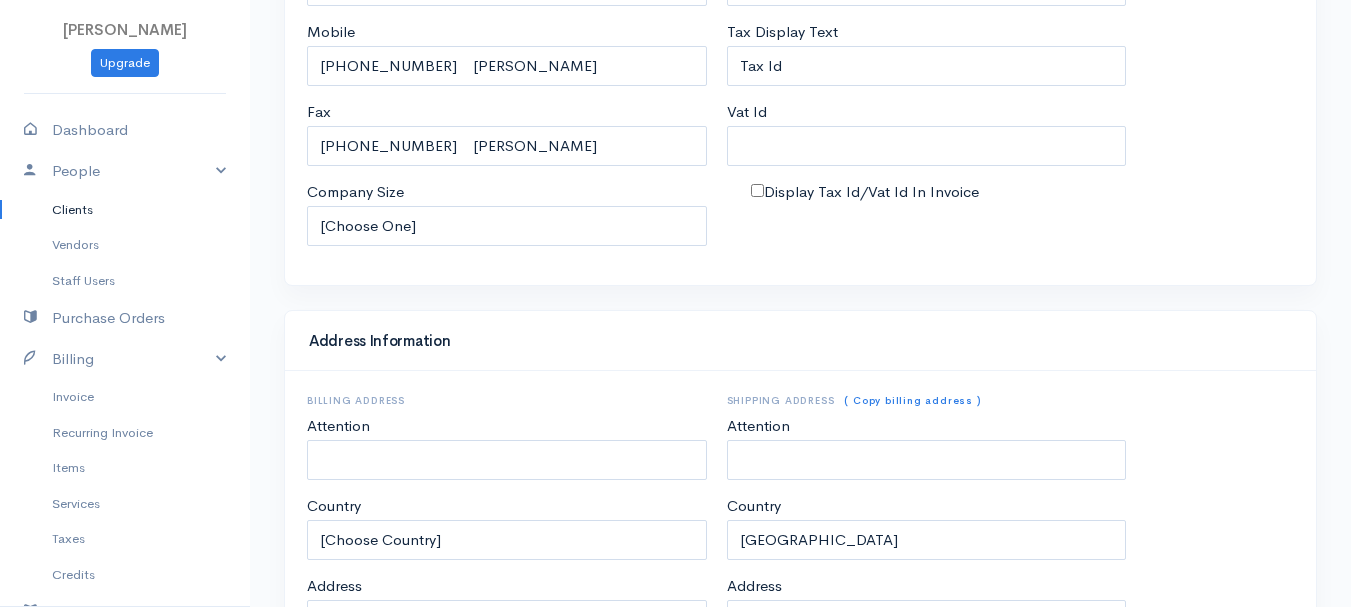 scroll, scrollTop: 1044, scrollLeft: 0, axis: vertical 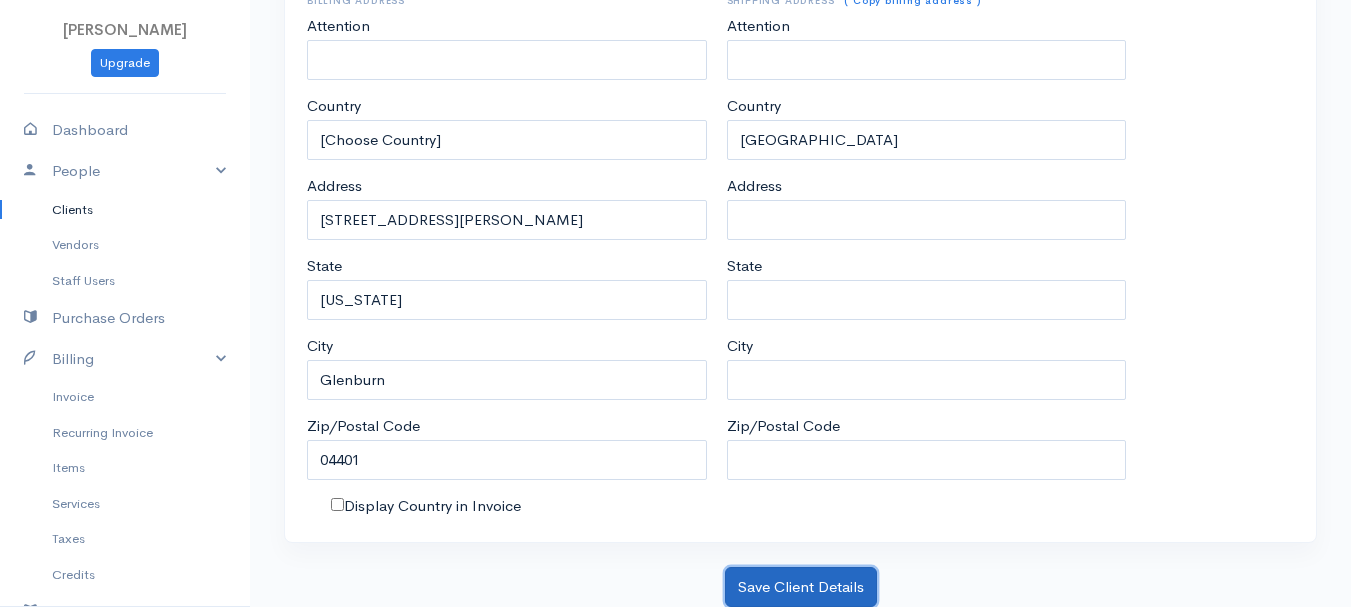 click on "Save Client Details" at bounding box center (801, 587) 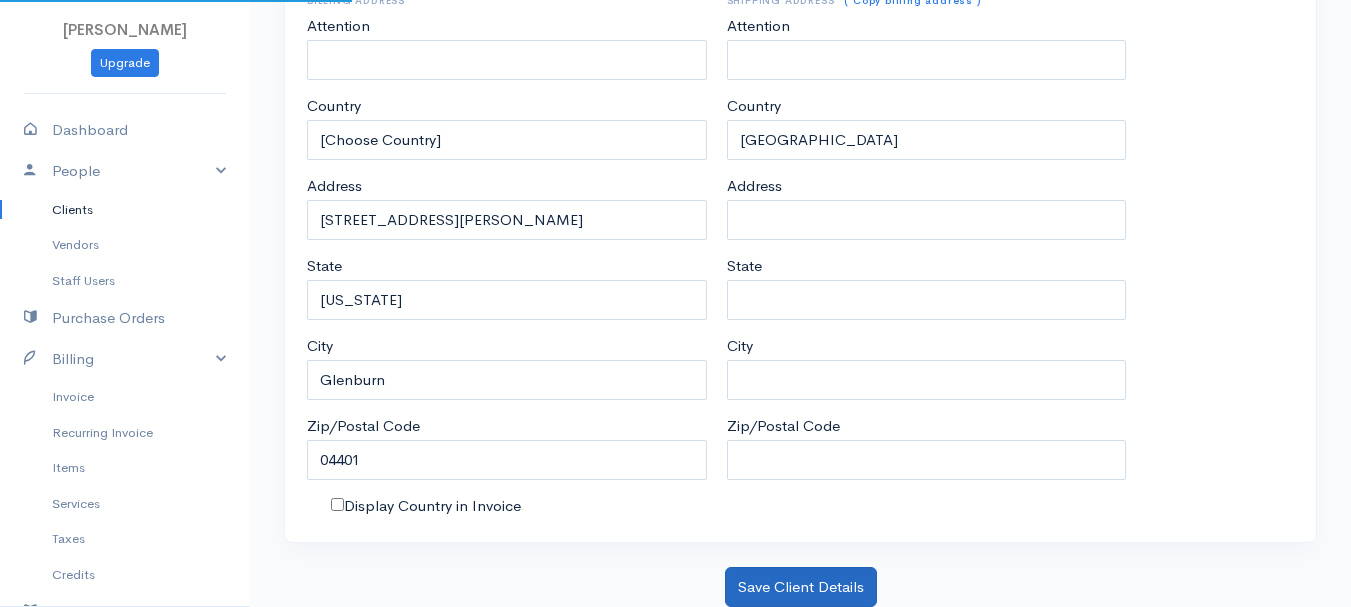scroll, scrollTop: 0, scrollLeft: 0, axis: both 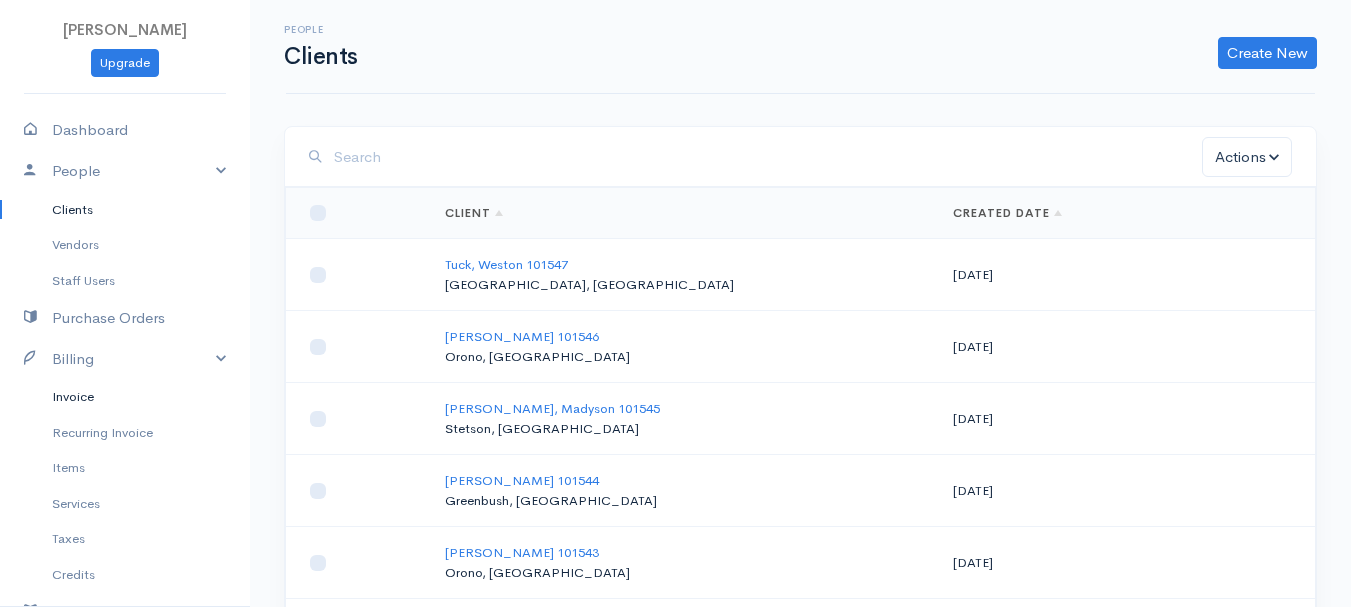 click on "Invoice" at bounding box center [125, 397] 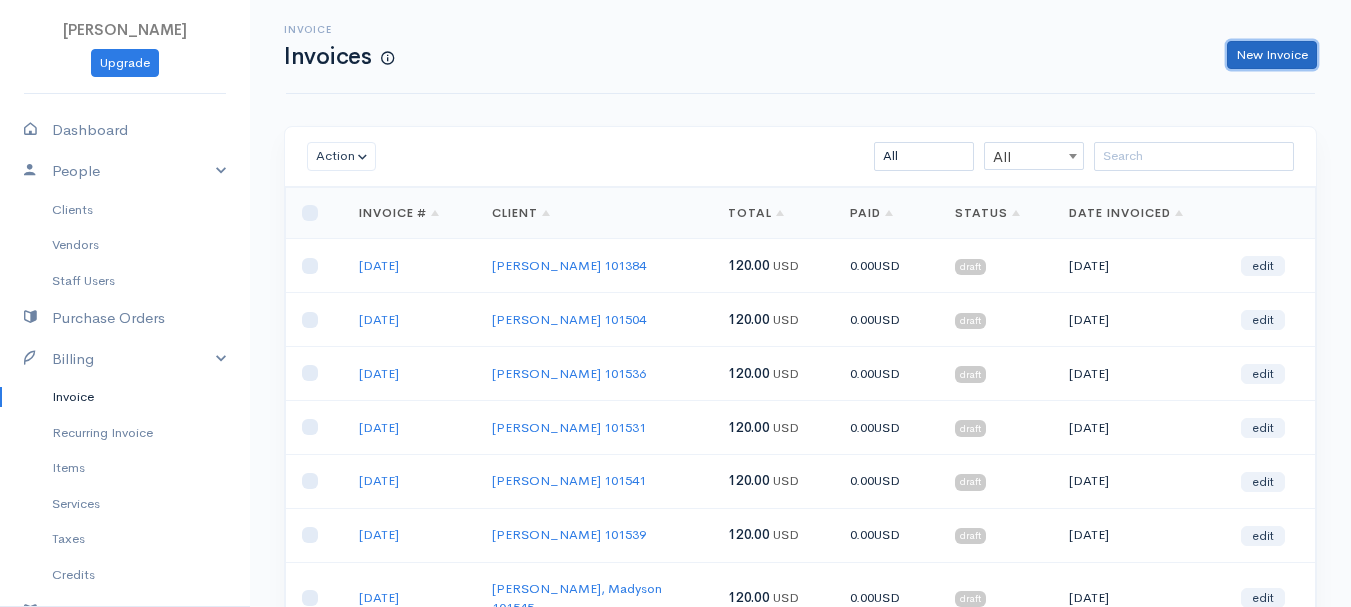 click on "New Invoice" at bounding box center (1272, 55) 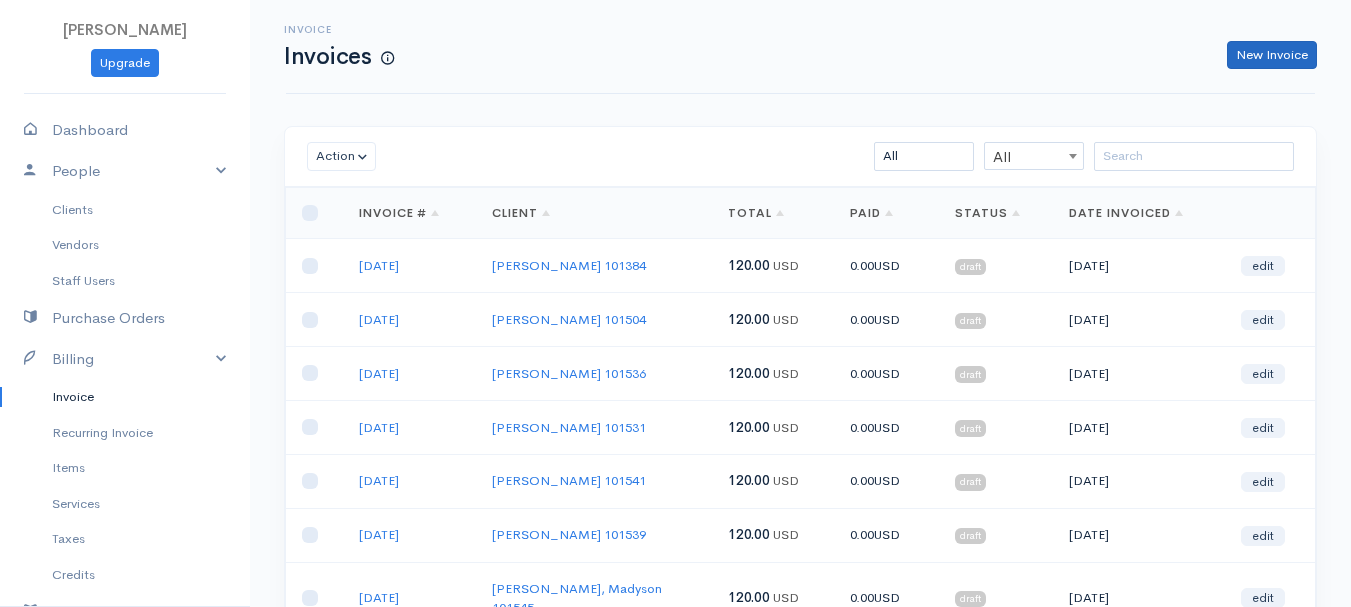 select on "[GEOGRAPHIC_DATA]" 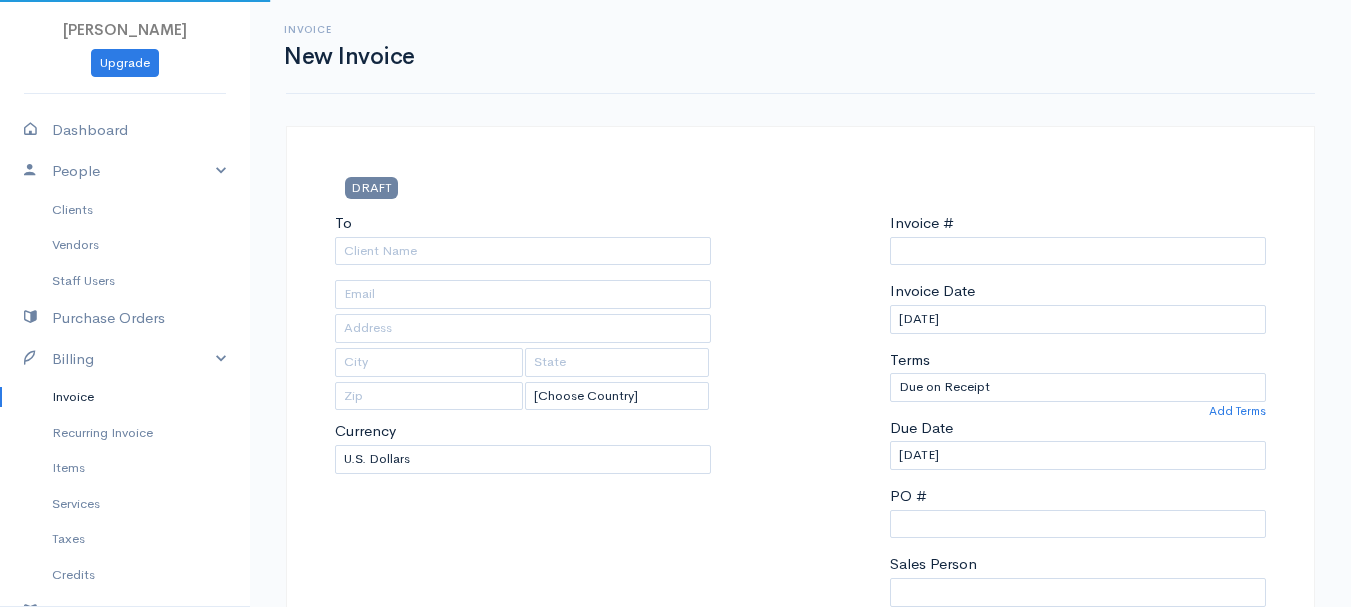 type on "0011212024" 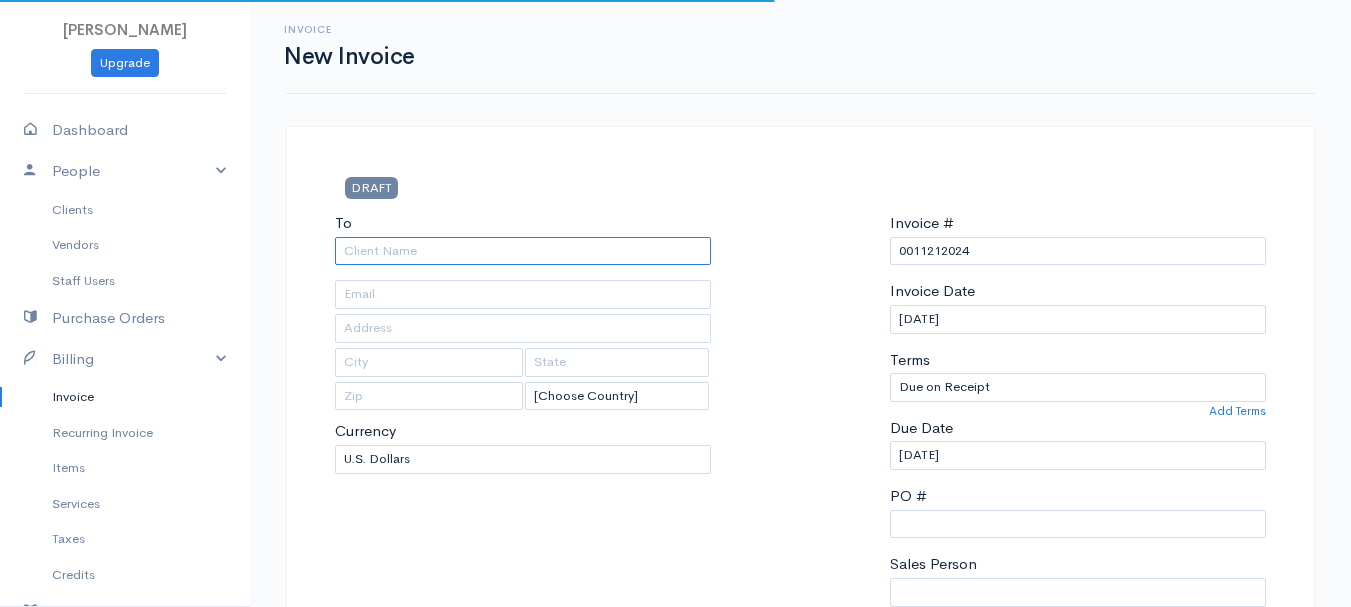 click on "To" at bounding box center [523, 251] 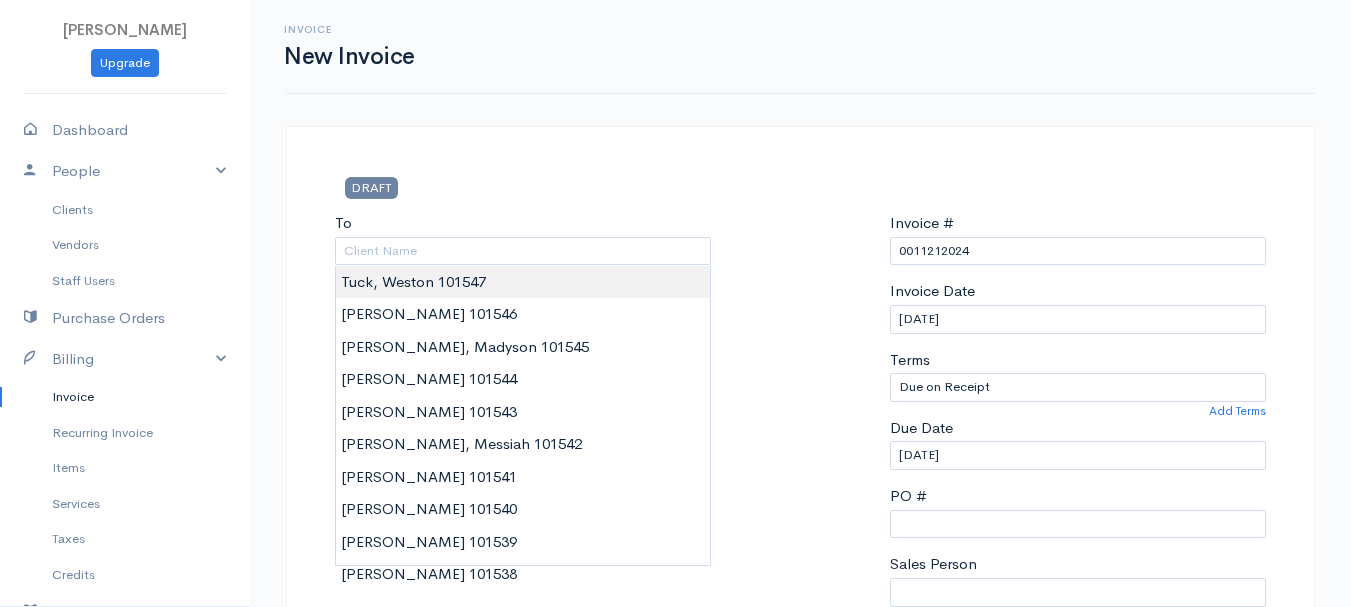 type on "Tuck, Weston    101547" 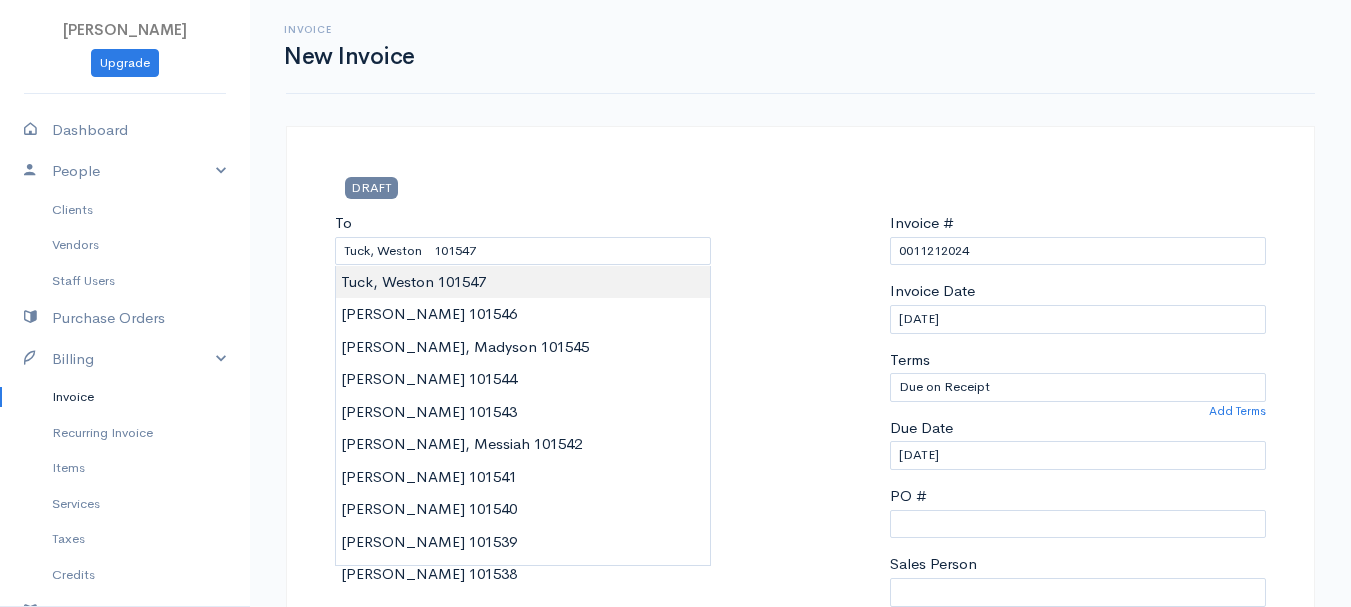 click on "[PERSON_NAME]
Upgrade
Dashboard
People
Clients
Vendors
Staff Users
Purchase Orders
Billing
Invoice
Recurring Invoice
Items
Services
Taxes
Credits
Estimates
Payments
Expenses
Track Time
Projects
Reports
Settings
My Organizations
Logout
Help
@CloudBooksApp 2022
Invoice
New Invoice
DRAFT To [GEOGRAPHIC_DATA], [GEOGRAPHIC_DATA]    101547 [Choose Country] [GEOGRAPHIC_DATA] [GEOGRAPHIC_DATA] [GEOGRAPHIC_DATA] [GEOGRAPHIC_DATA] [GEOGRAPHIC_DATA] [GEOGRAPHIC_DATA] [US_STATE] [GEOGRAPHIC_DATA] [GEOGRAPHIC_DATA] [GEOGRAPHIC_DATA] [GEOGRAPHIC_DATA] [GEOGRAPHIC_DATA] [GEOGRAPHIC_DATA]" at bounding box center [675, 864] 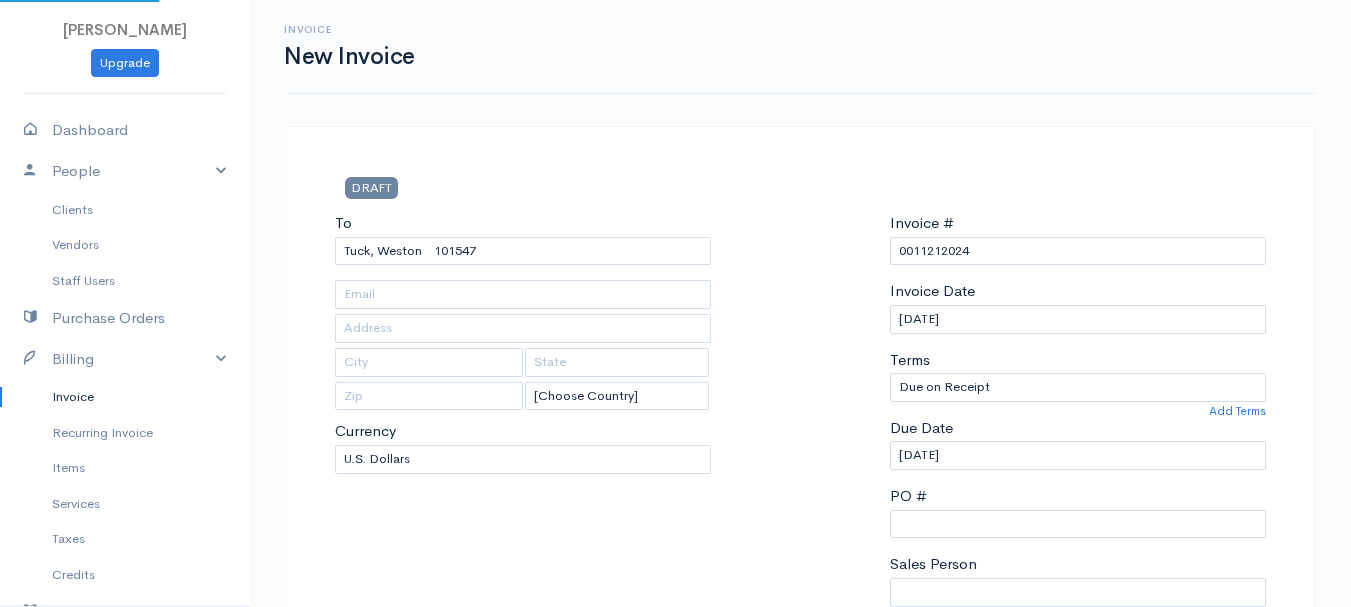 type on "[STREET_ADDRESS][PERSON_NAME]" 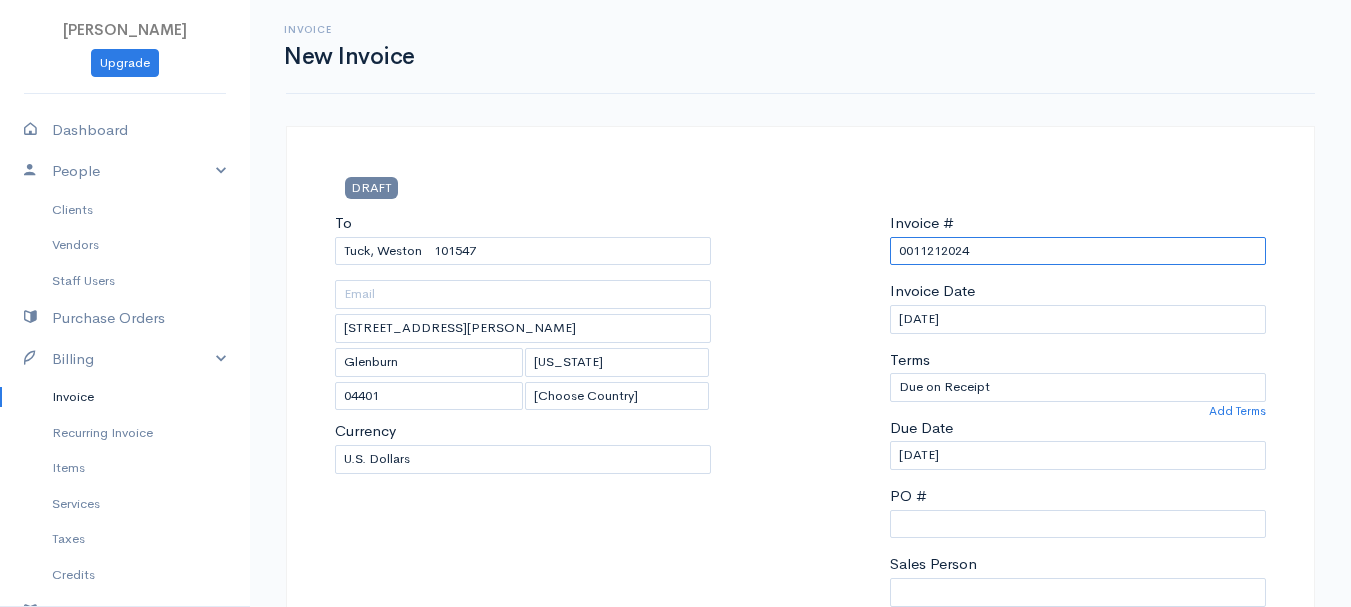 click on "0011212024" at bounding box center (1078, 251) 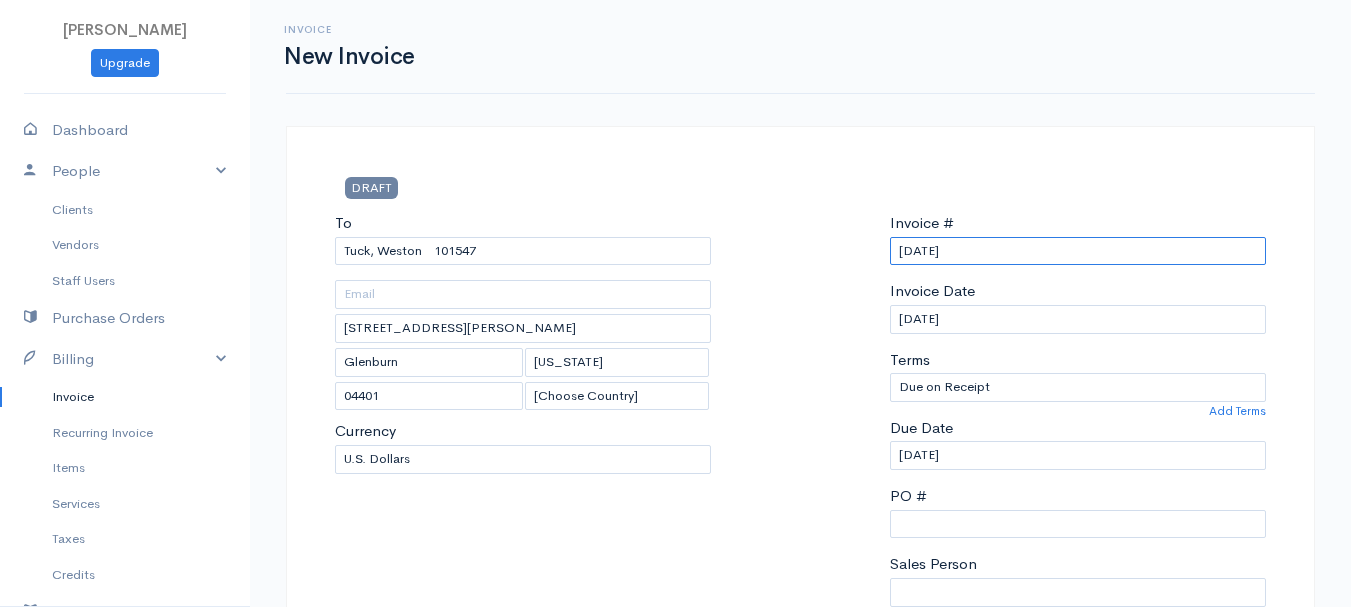 scroll, scrollTop: 300, scrollLeft: 0, axis: vertical 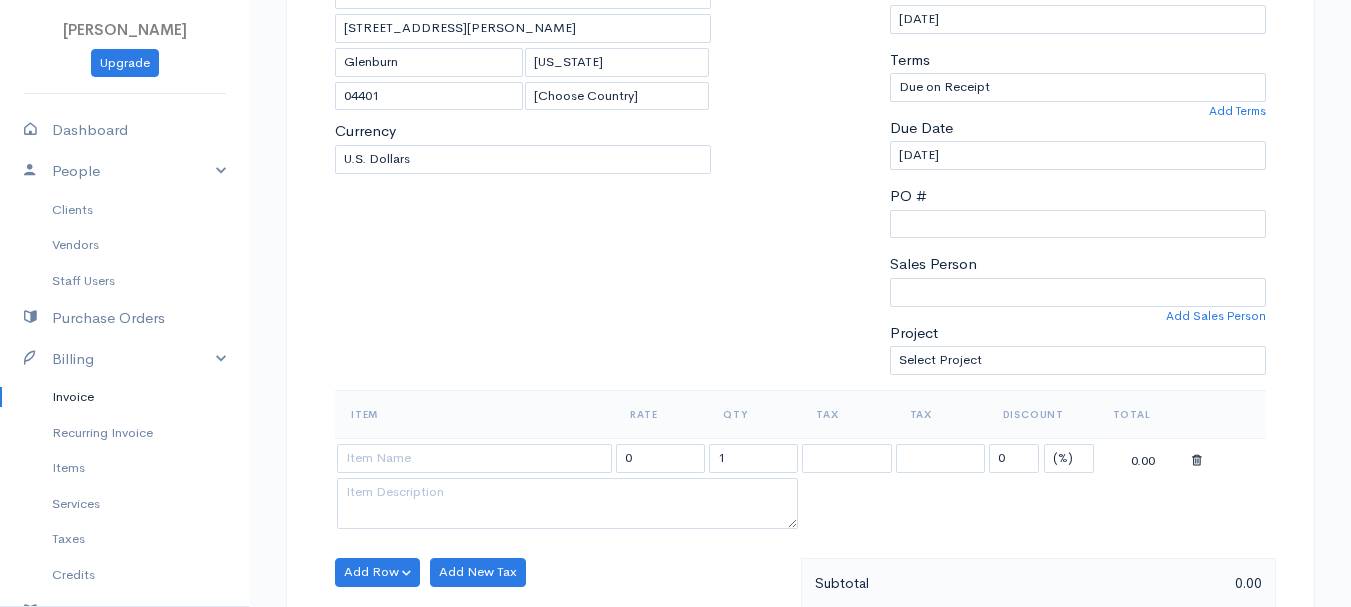 type on "[DATE]" 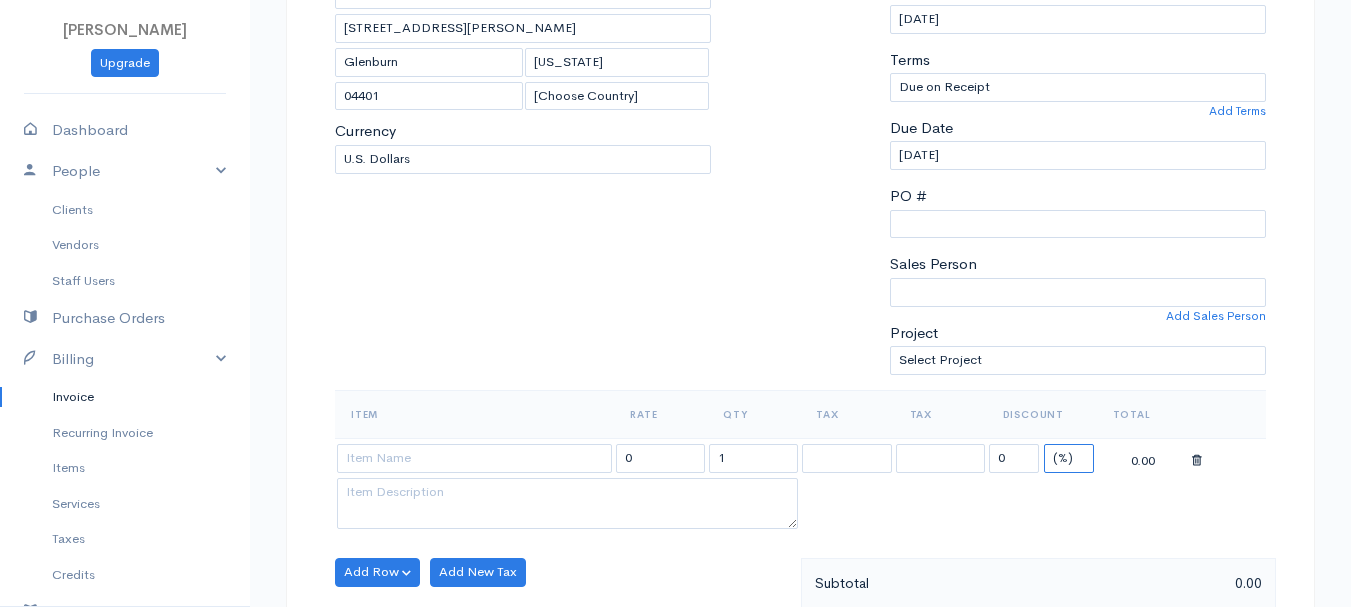 click on "(%) Flat" at bounding box center [1069, 458] 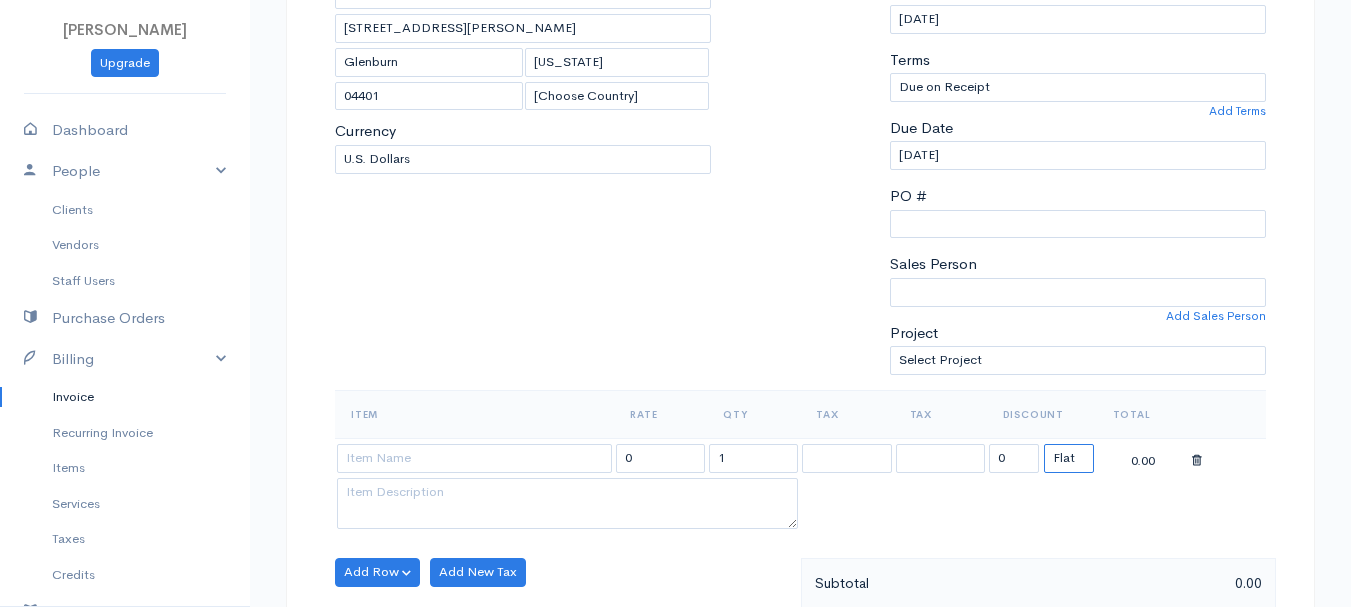click on "(%) Flat" at bounding box center (1069, 458) 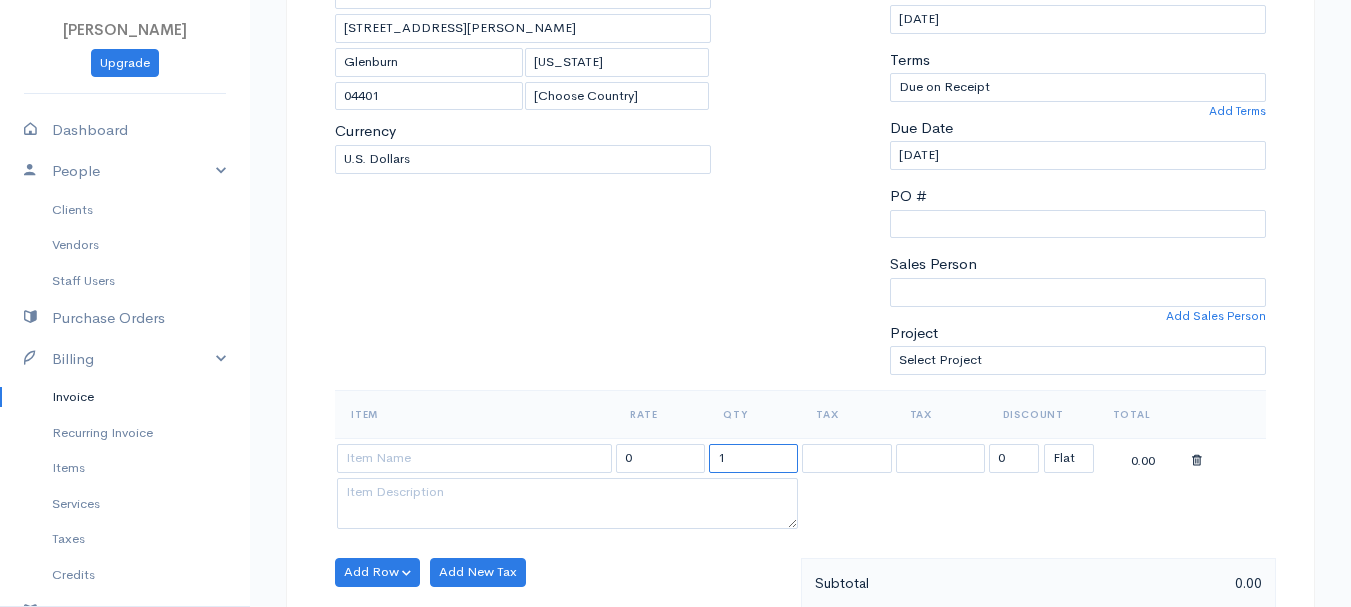 click on "1" at bounding box center (753, 458) 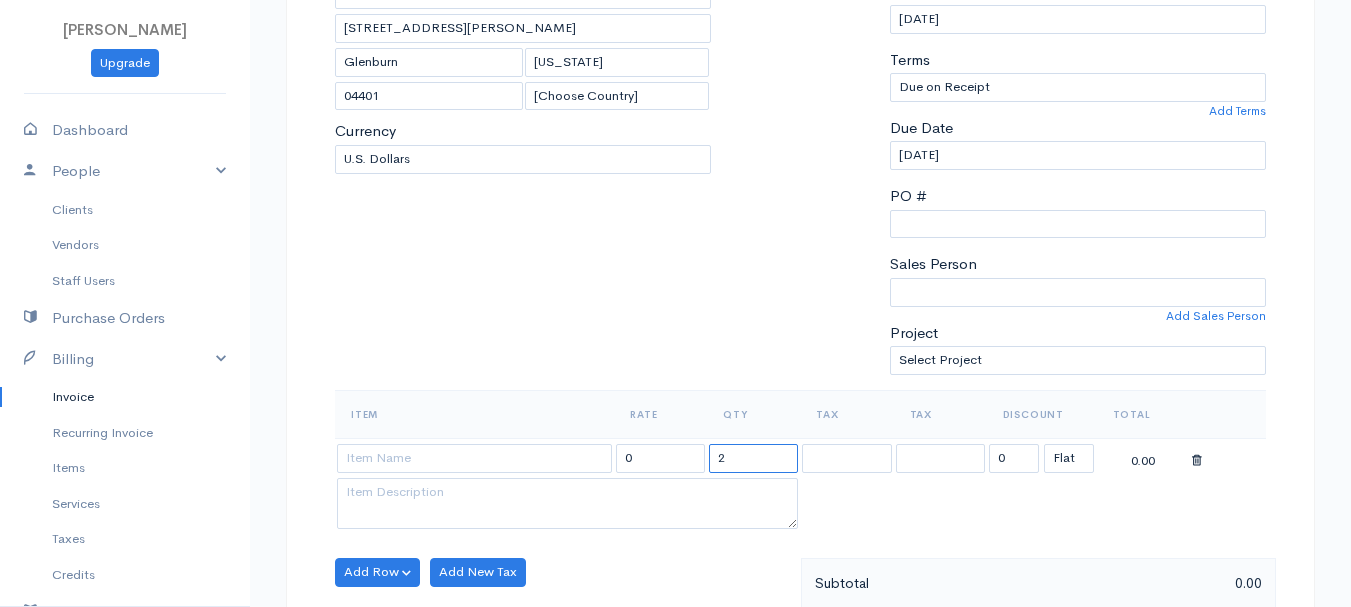 type on "2" 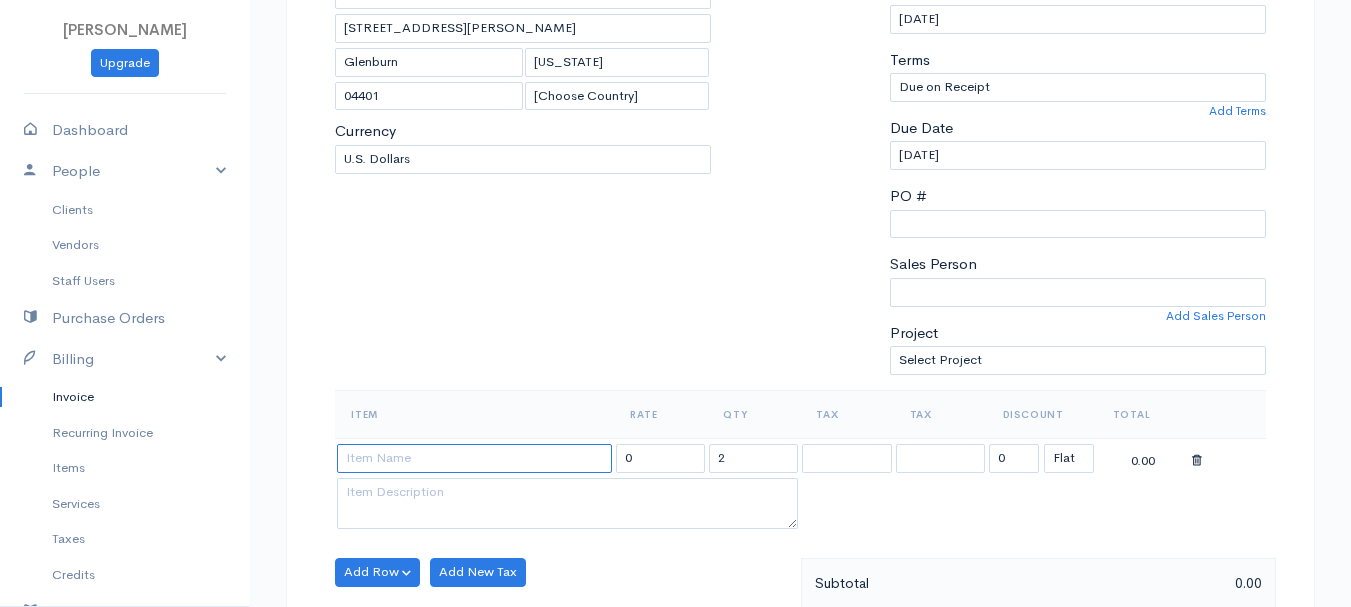 click at bounding box center (474, 458) 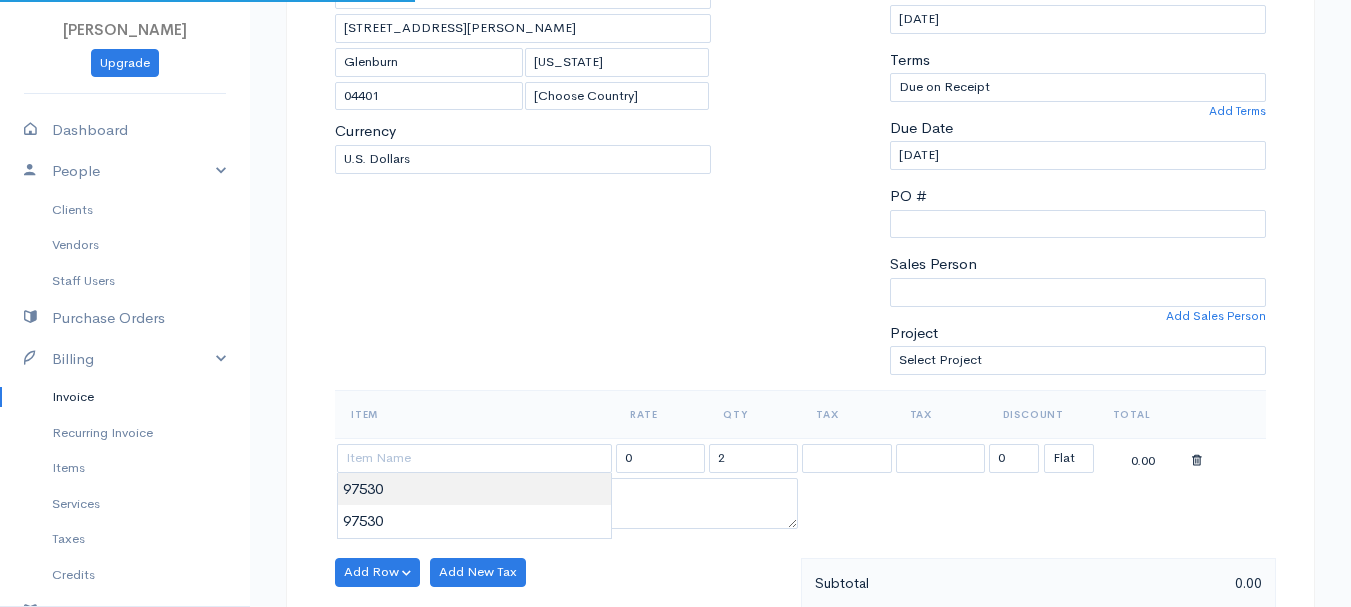 type on "97530" 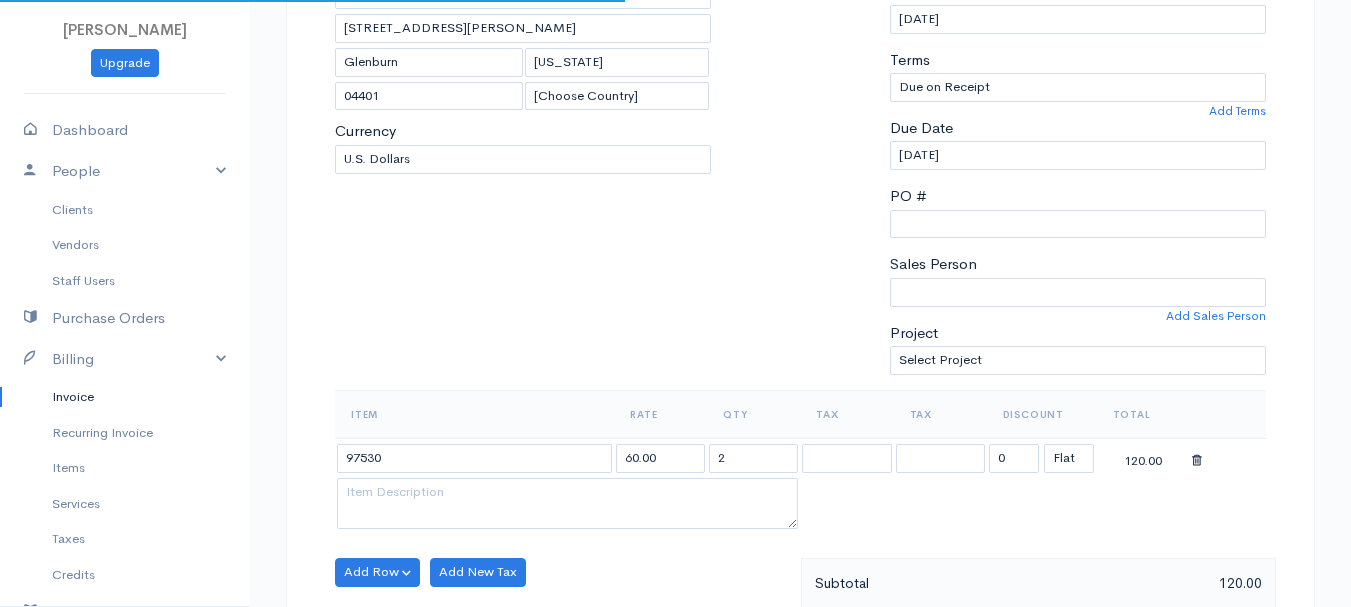 click on "[PERSON_NAME]
Upgrade
Dashboard
People
Clients
Vendors
Staff Users
Purchase Orders
Billing
Invoice
Recurring Invoice
Items
Services
Taxes
Credits
Estimates
Payments
Expenses
Track Time
Projects
Reports
Settings
My Organizations
Logout
Help
@CloudBooksApp 2022
Invoice
New Invoice
DRAFT To [GEOGRAPHIC_DATA], [GEOGRAPHIC_DATA]    101547 [STREET_ADDRESS][PERSON_NAME][US_STATE] [Choose Country] [GEOGRAPHIC_DATA] [GEOGRAPHIC_DATA] [GEOGRAPHIC_DATA] [GEOGRAPHIC_DATA] [GEOGRAPHIC_DATA] [GEOGRAPHIC_DATA] [US_STATE] [GEOGRAPHIC_DATA] [GEOGRAPHIC_DATA] [GEOGRAPHIC_DATA]" at bounding box center (675, 564) 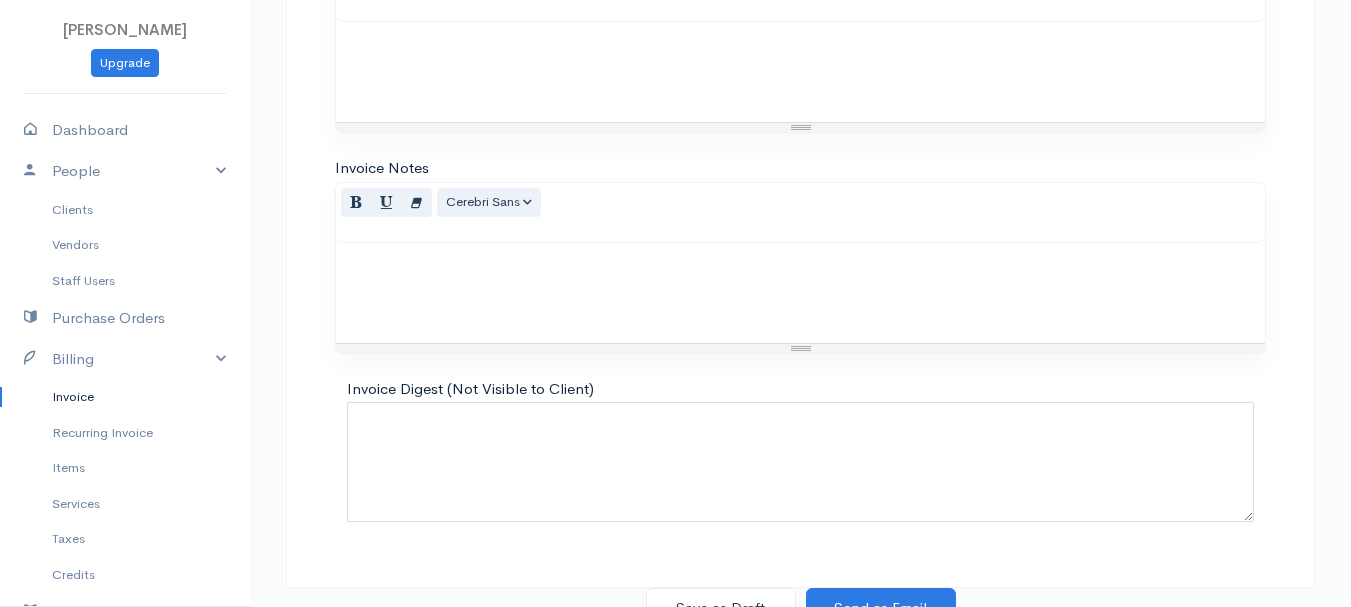 scroll, scrollTop: 1122, scrollLeft: 0, axis: vertical 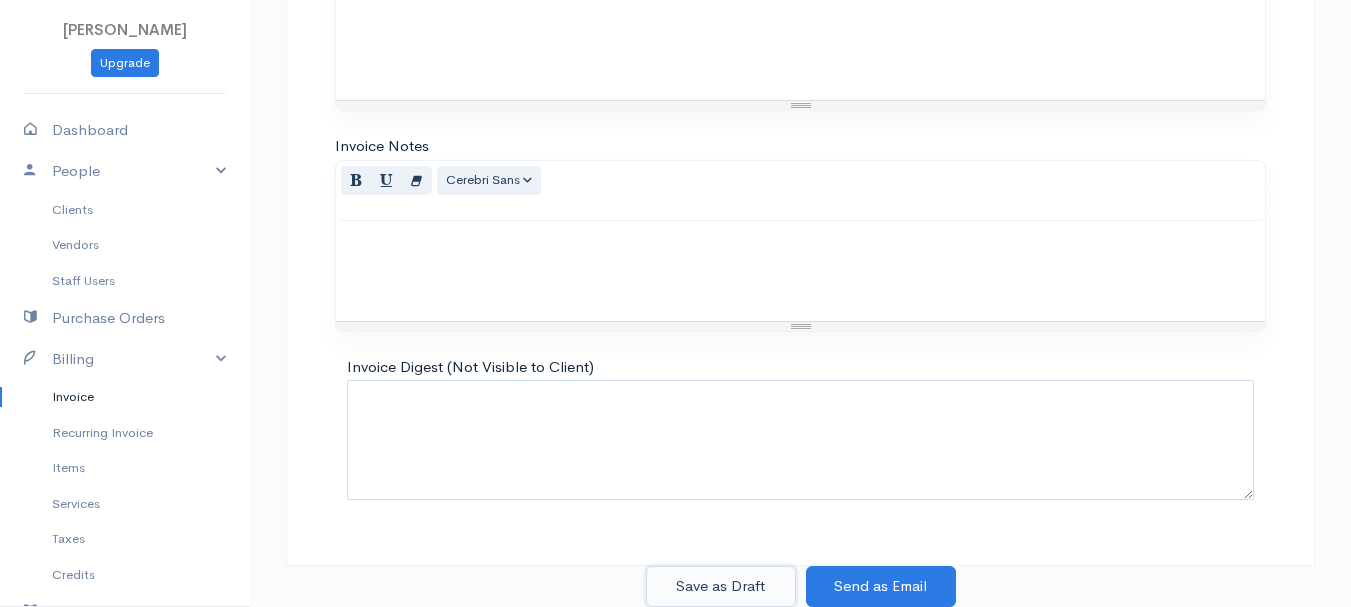 click on "Save as Draft" at bounding box center [721, 586] 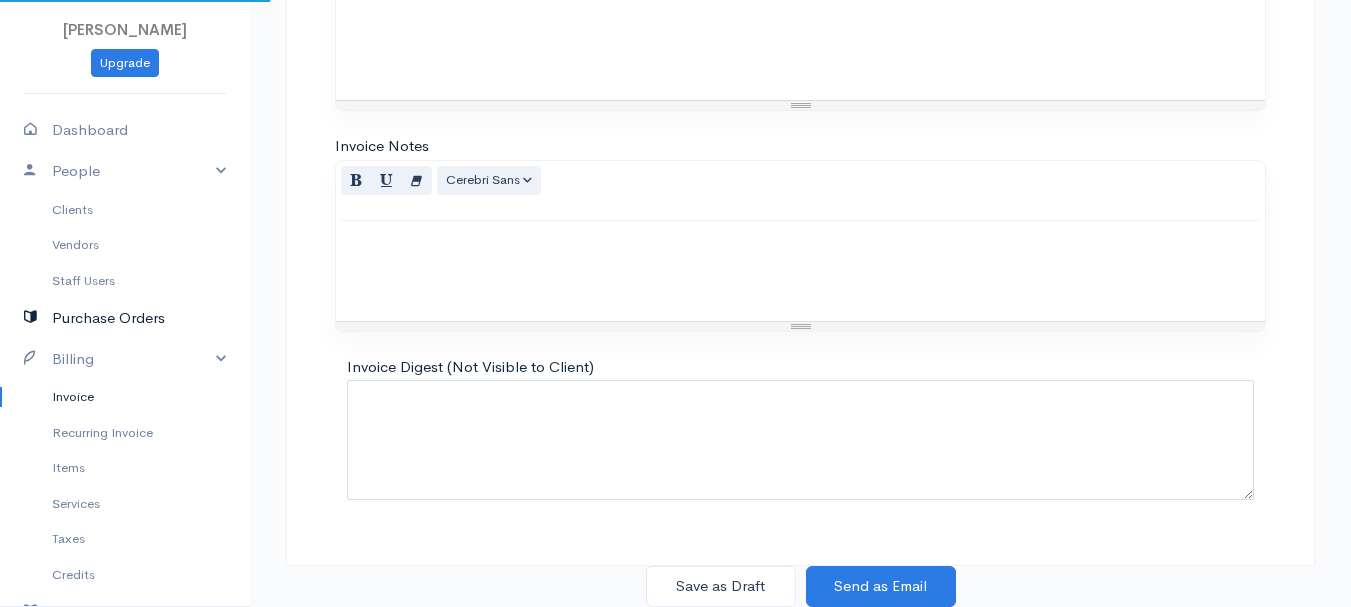 scroll, scrollTop: 0, scrollLeft: 0, axis: both 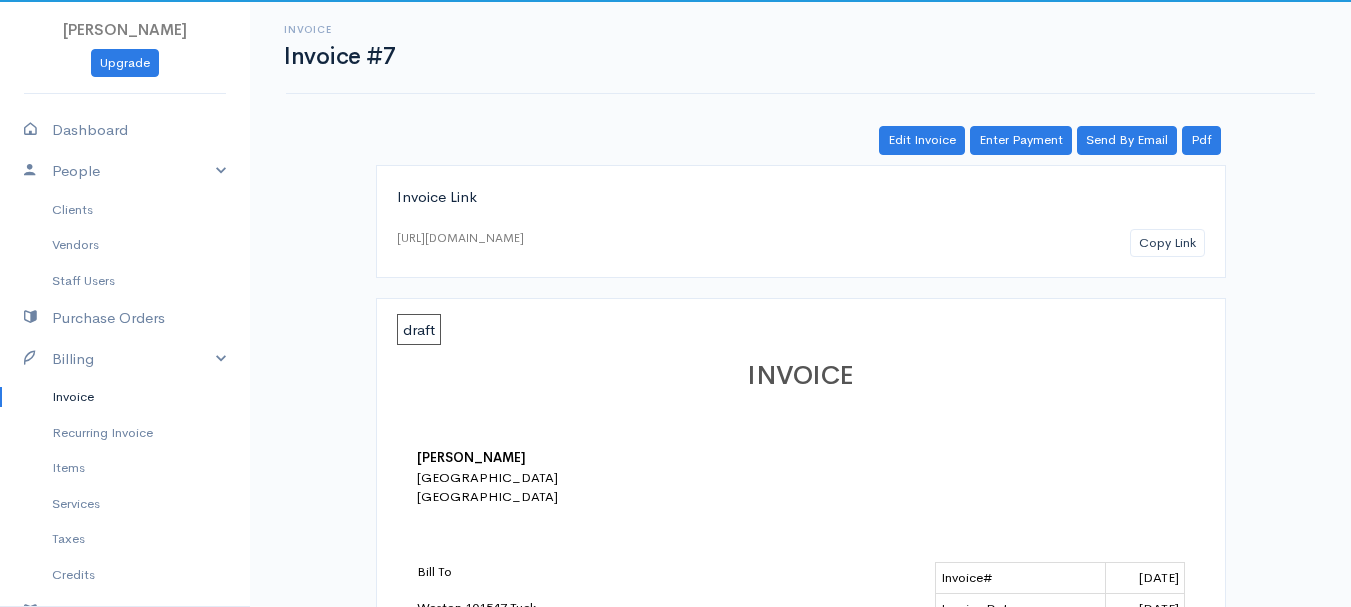 drag, startPoint x: 85, startPoint y: 390, endPoint x: 257, endPoint y: 383, distance: 172.14238 